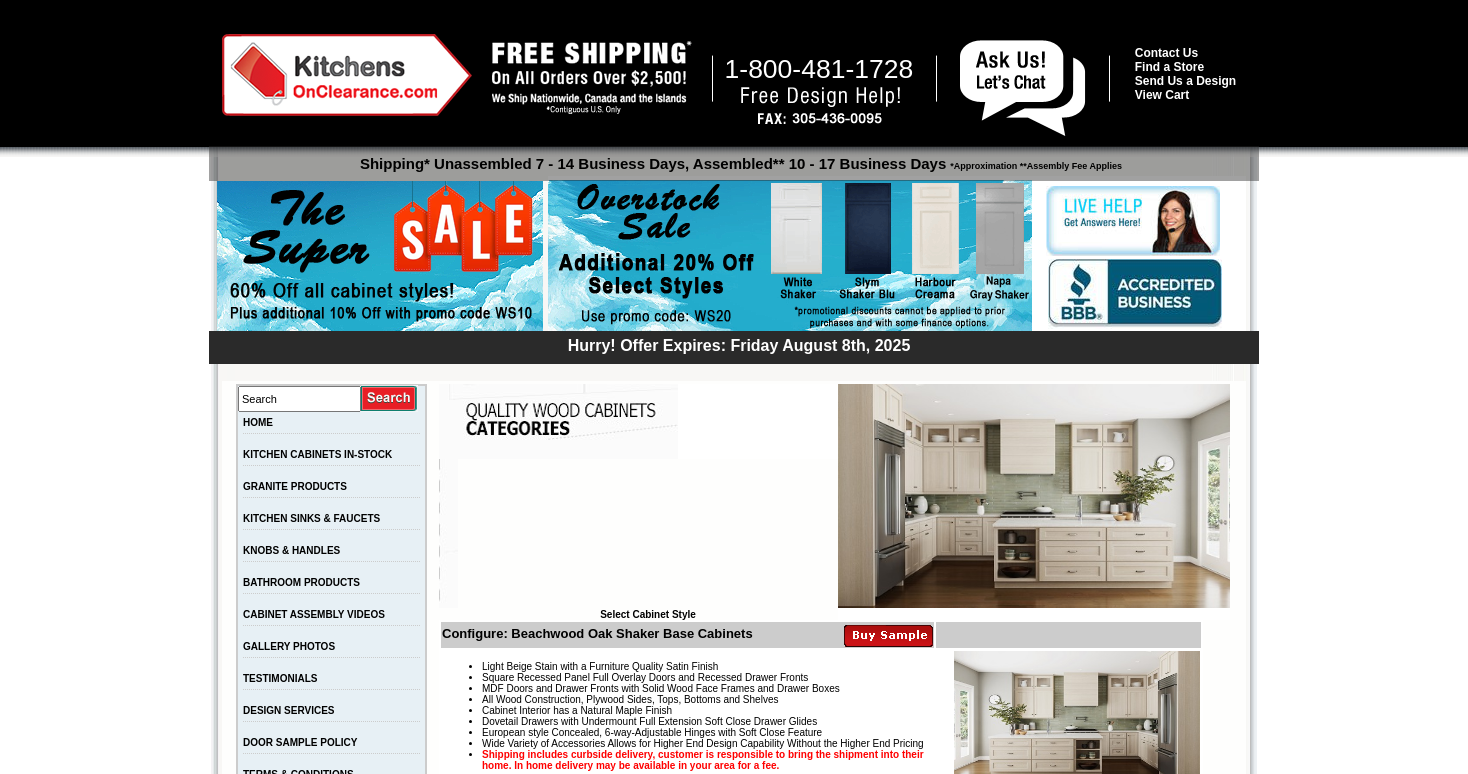scroll, scrollTop: 0, scrollLeft: 0, axis: both 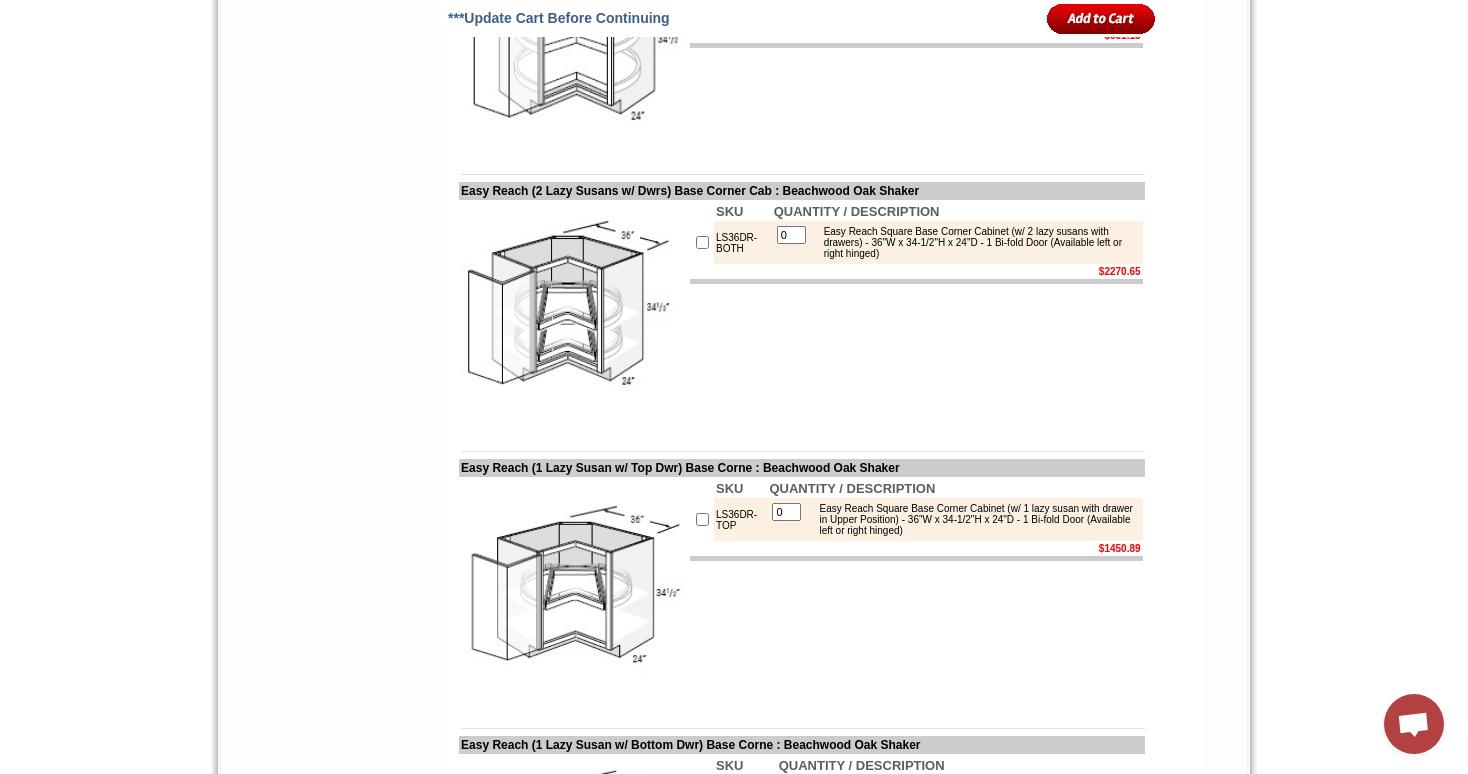 click on "Easy Reach (2 Lazy Susans w/ Dwrs) Base Corner Cab : Beachwood Oak Shaker" at bounding box center [802, 191] 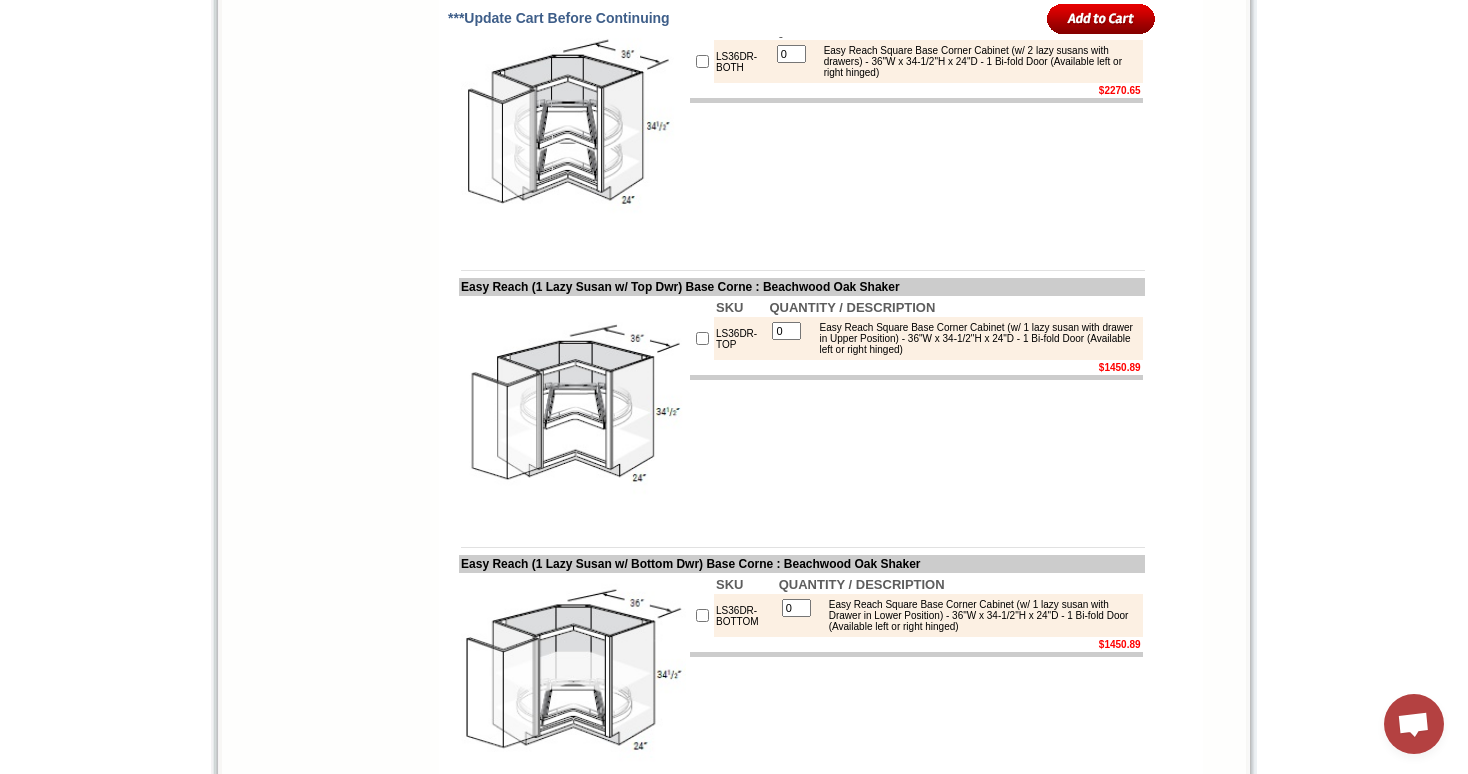 scroll, scrollTop: 9041, scrollLeft: 0, axis: vertical 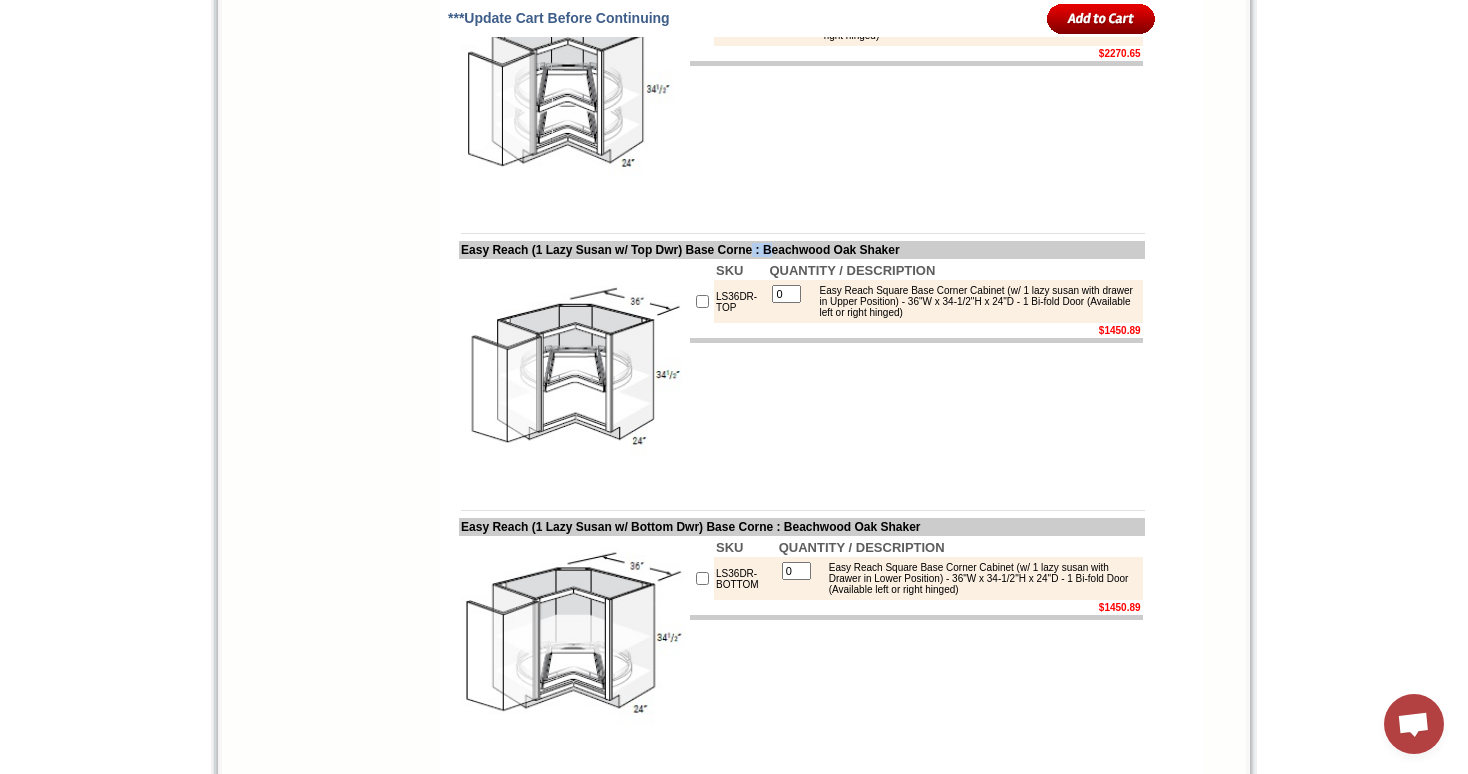 drag, startPoint x: 807, startPoint y: 475, endPoint x: 831, endPoint y: 472, distance: 24.186773 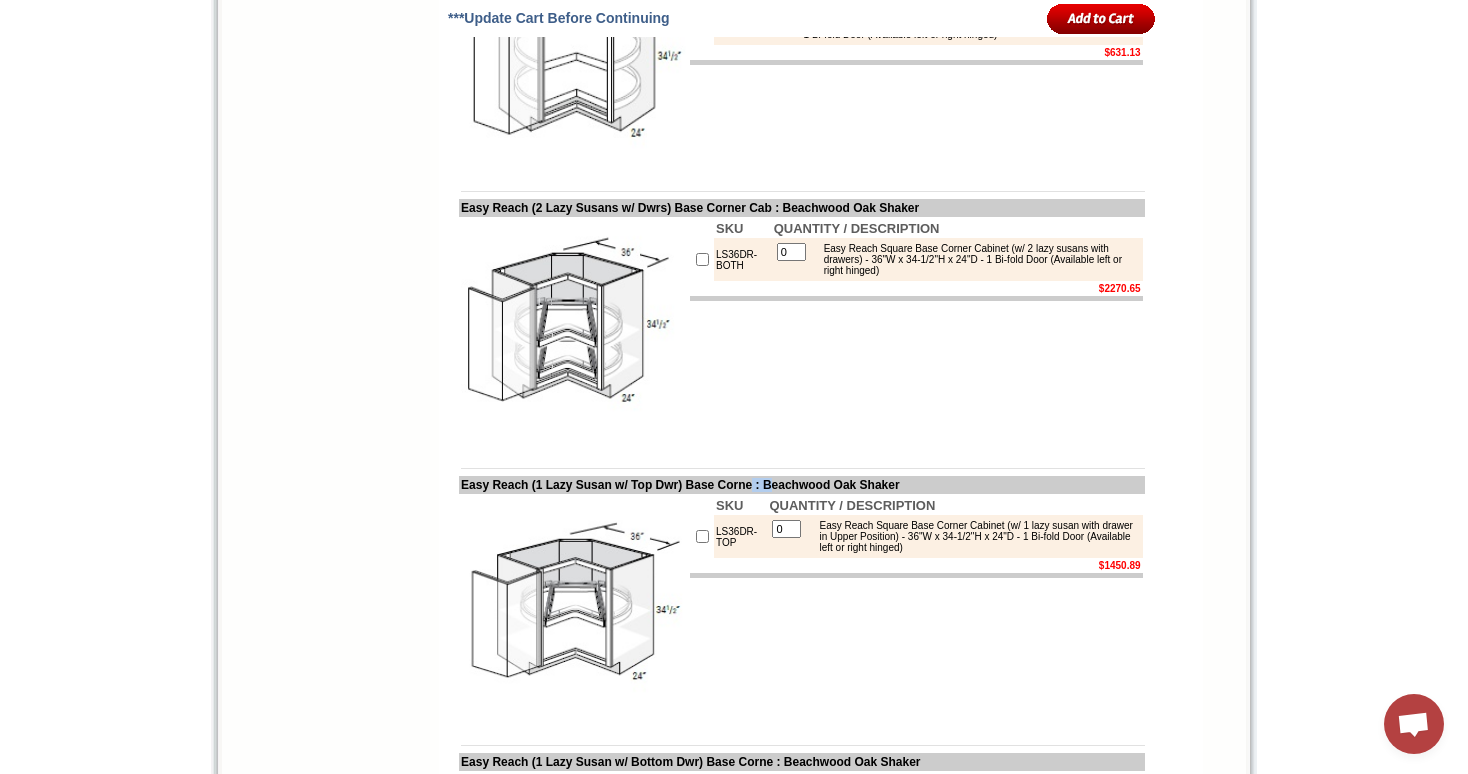 scroll, scrollTop: 8807, scrollLeft: 0, axis: vertical 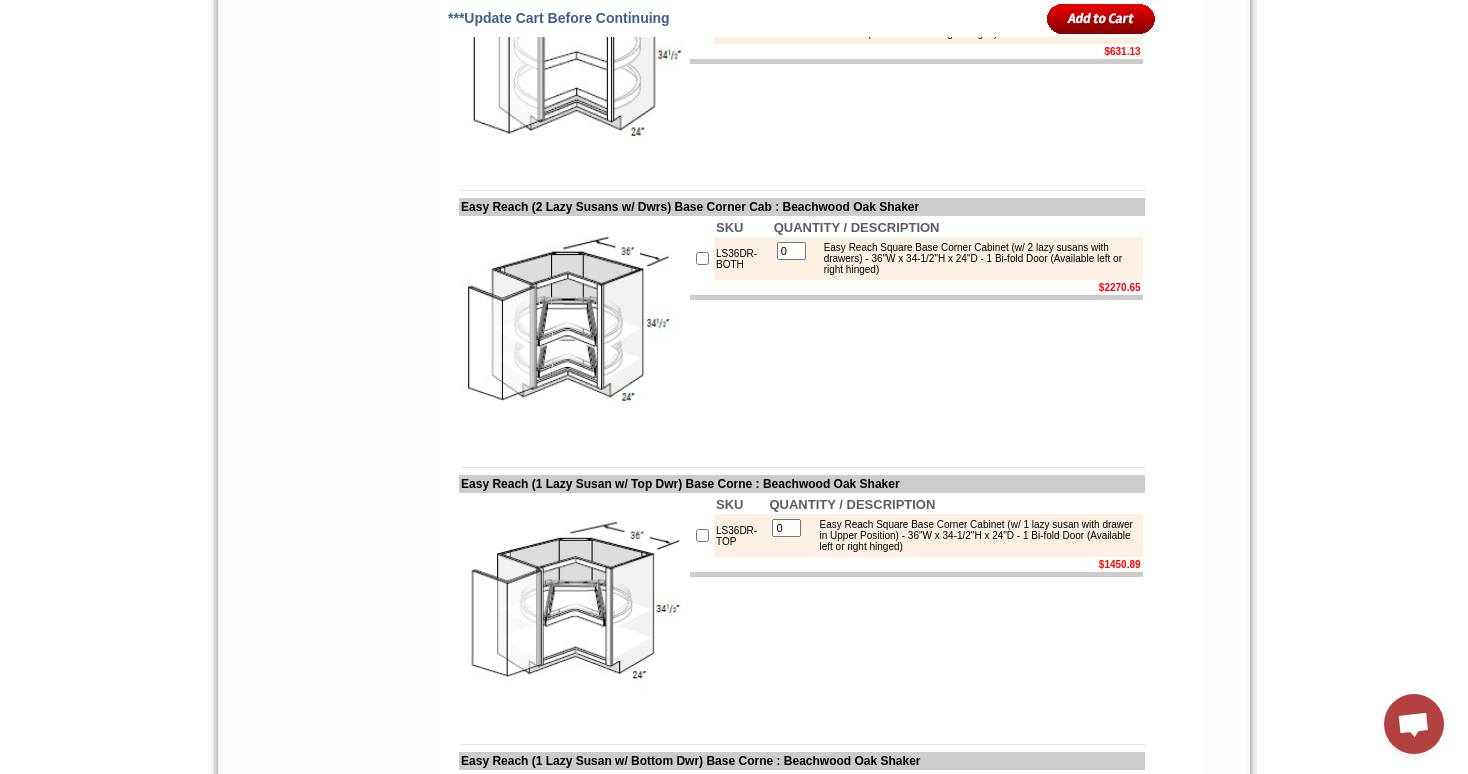 click on "Easy Reach (with Lazy Susan) Base Corner Cabinet : Beachwood Oak Shaker" at bounding box center [802, -70] 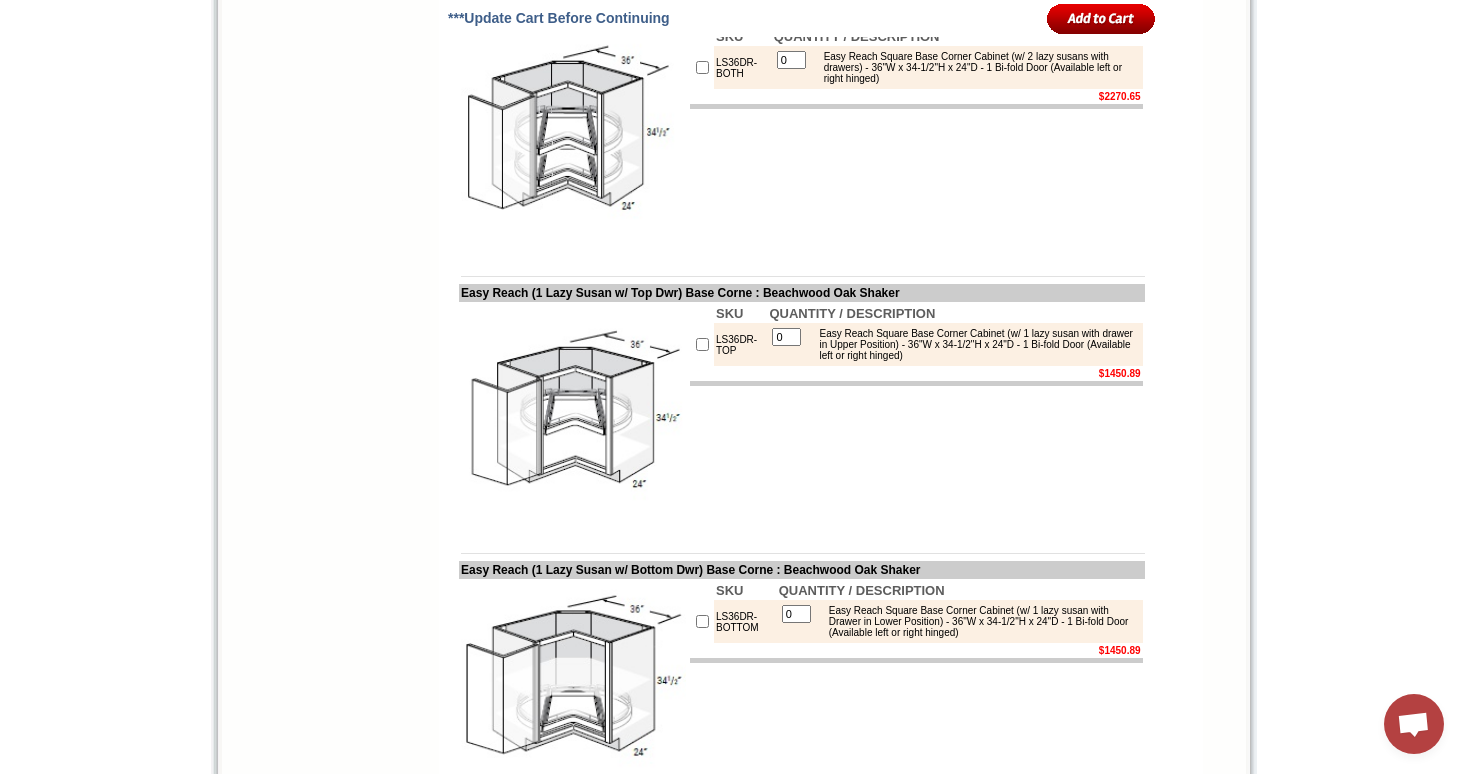 scroll, scrollTop: 8960, scrollLeft: 0, axis: vertical 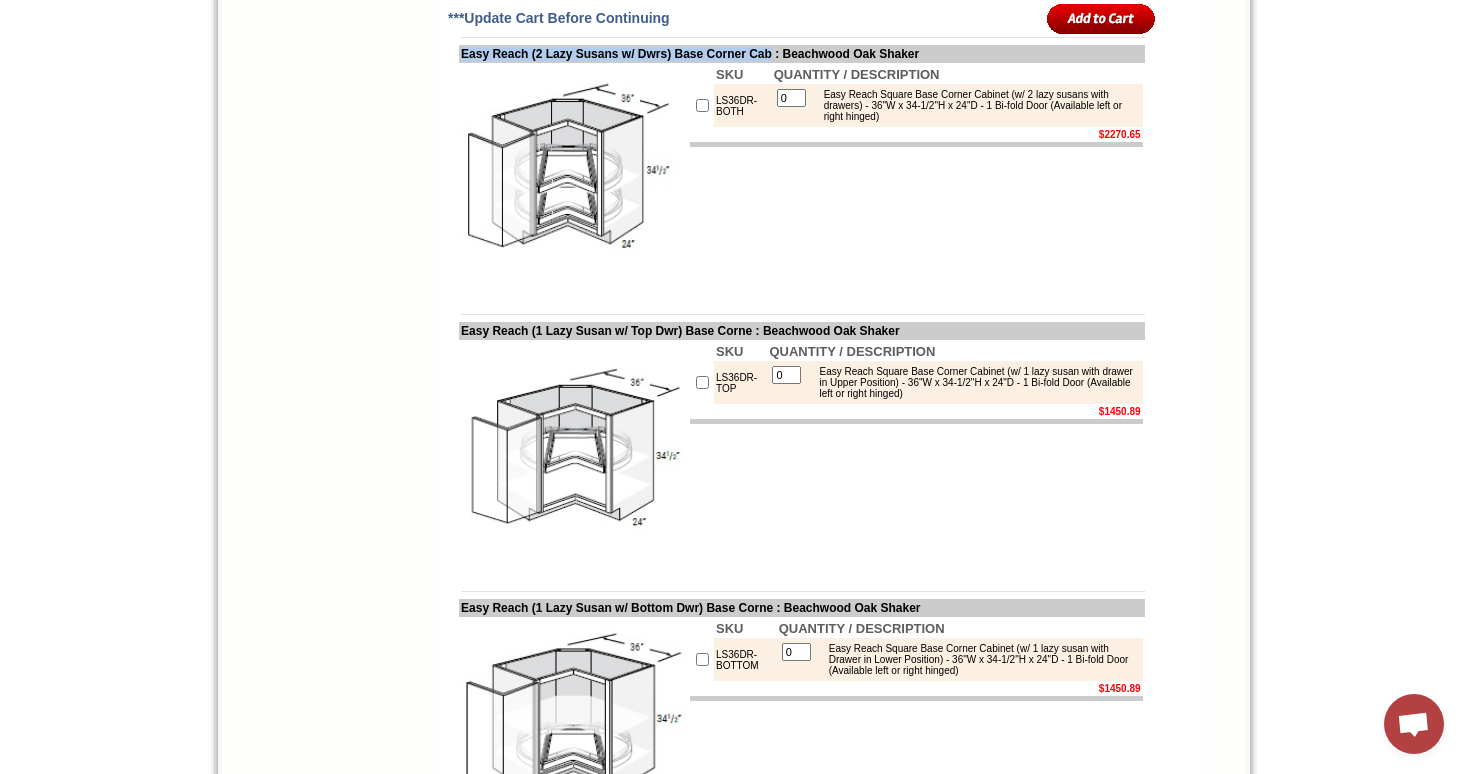 drag, startPoint x: 829, startPoint y: 278, endPoint x: 463, endPoint y: 281, distance: 366.0123 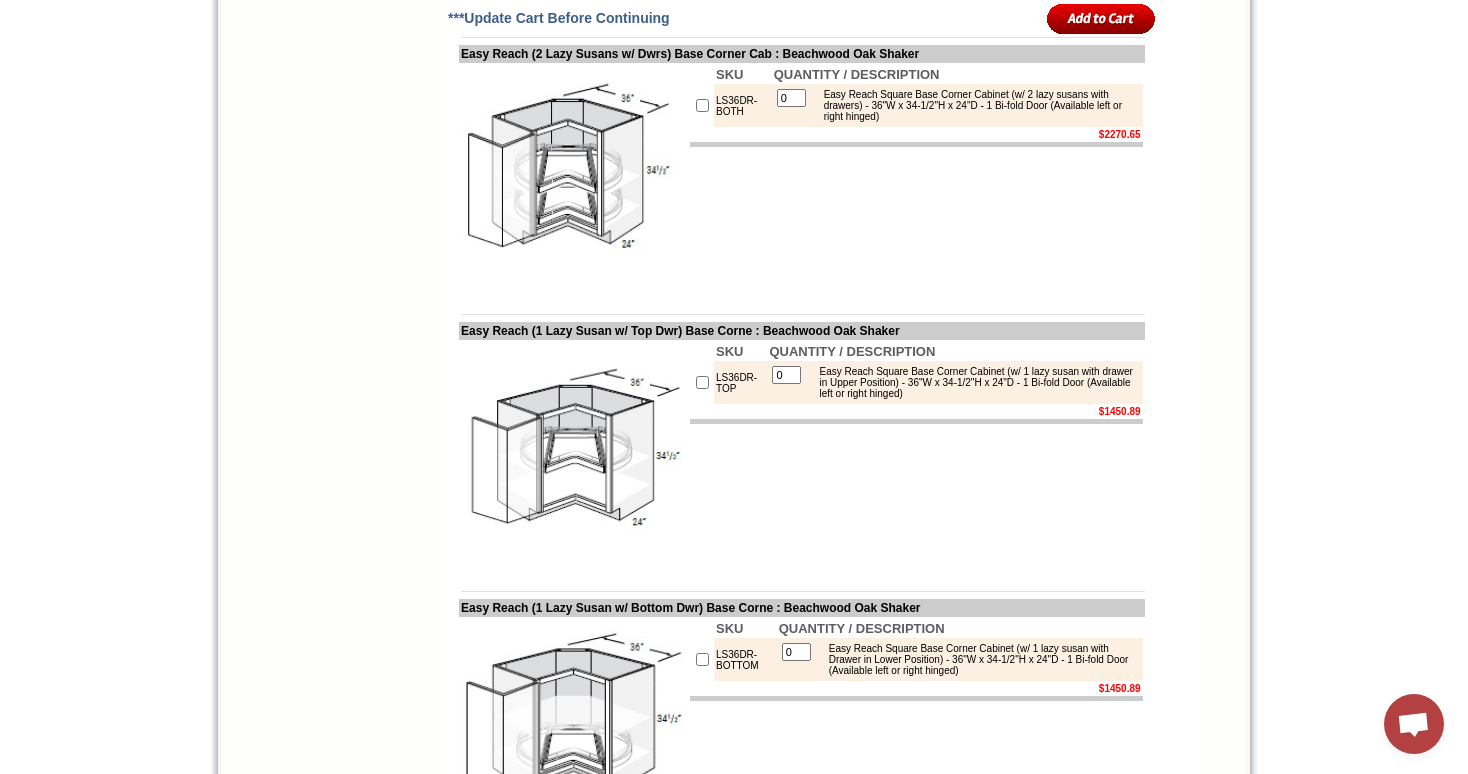 click on "SKU
QUANTITY / DESCRIPTION
LS36DR-BOTH
0 Easy Reach Square Base Corner Cabinet (w/ 2 lazy susans with drawers) - 36"W x 34-1/2"H x 24"D - 1 Bi-fold Door (Available left or right hinged)
[PRICE]" at bounding box center (916, 177) 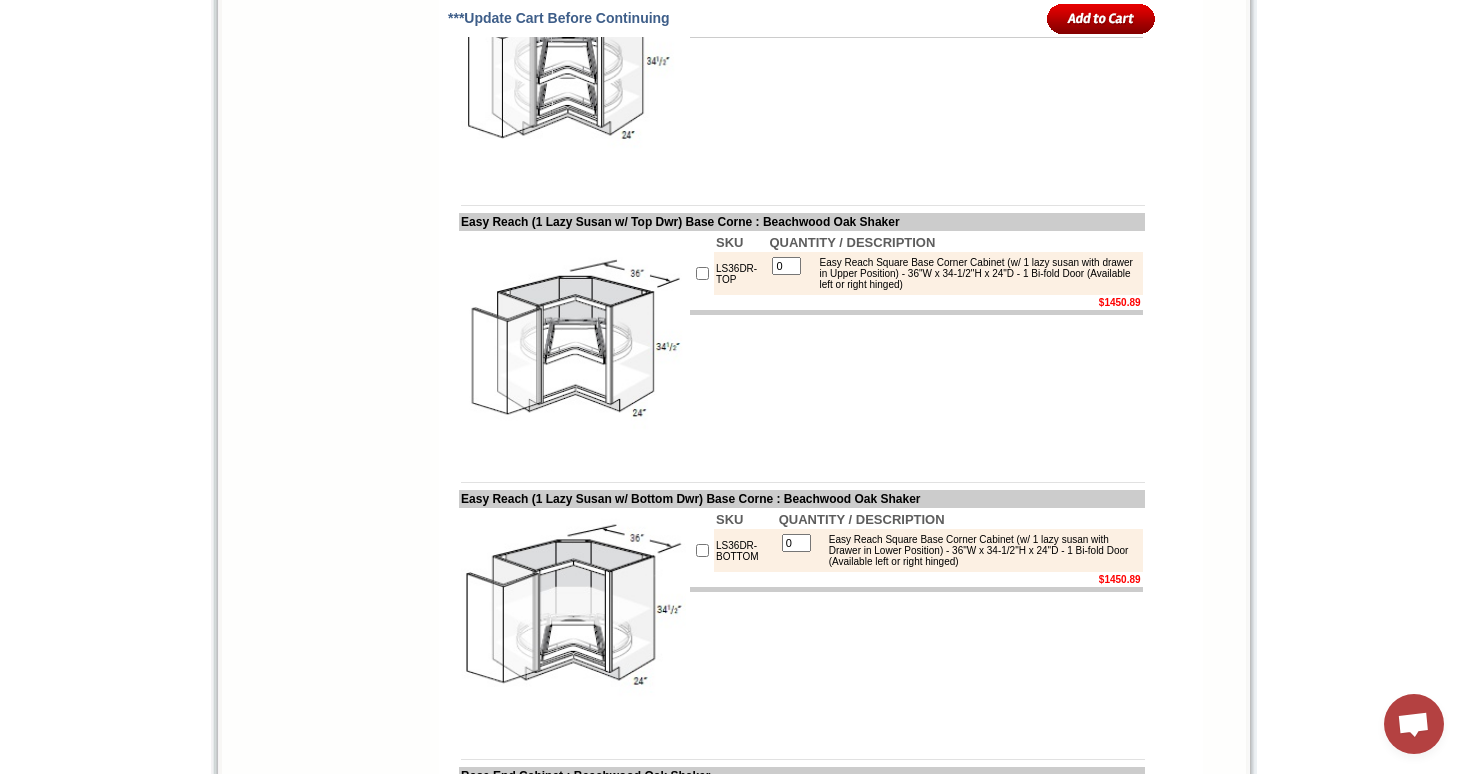 scroll, scrollTop: 9070, scrollLeft: 0, axis: vertical 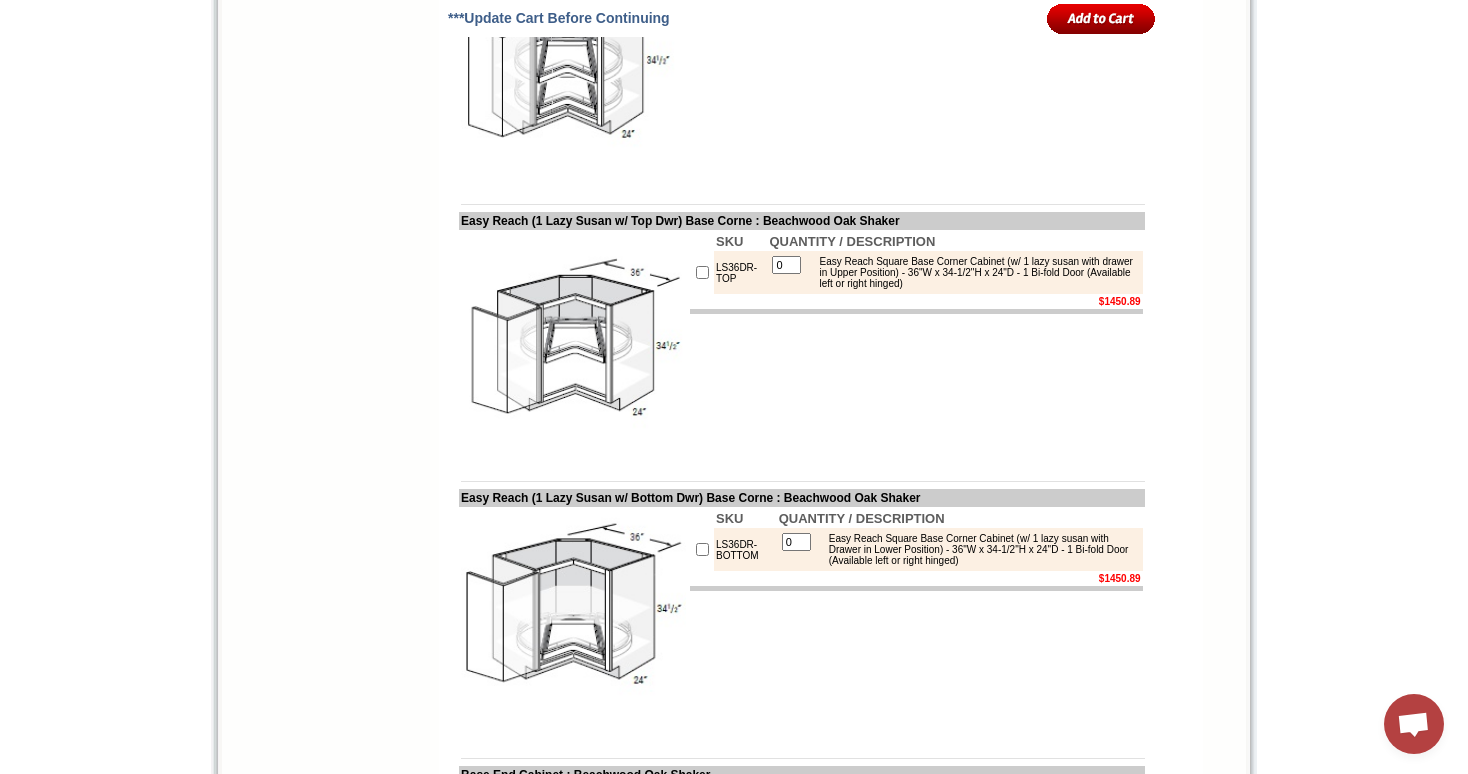 drag, startPoint x: 465, startPoint y: 446, endPoint x: 768, endPoint y: 445, distance: 303.00165 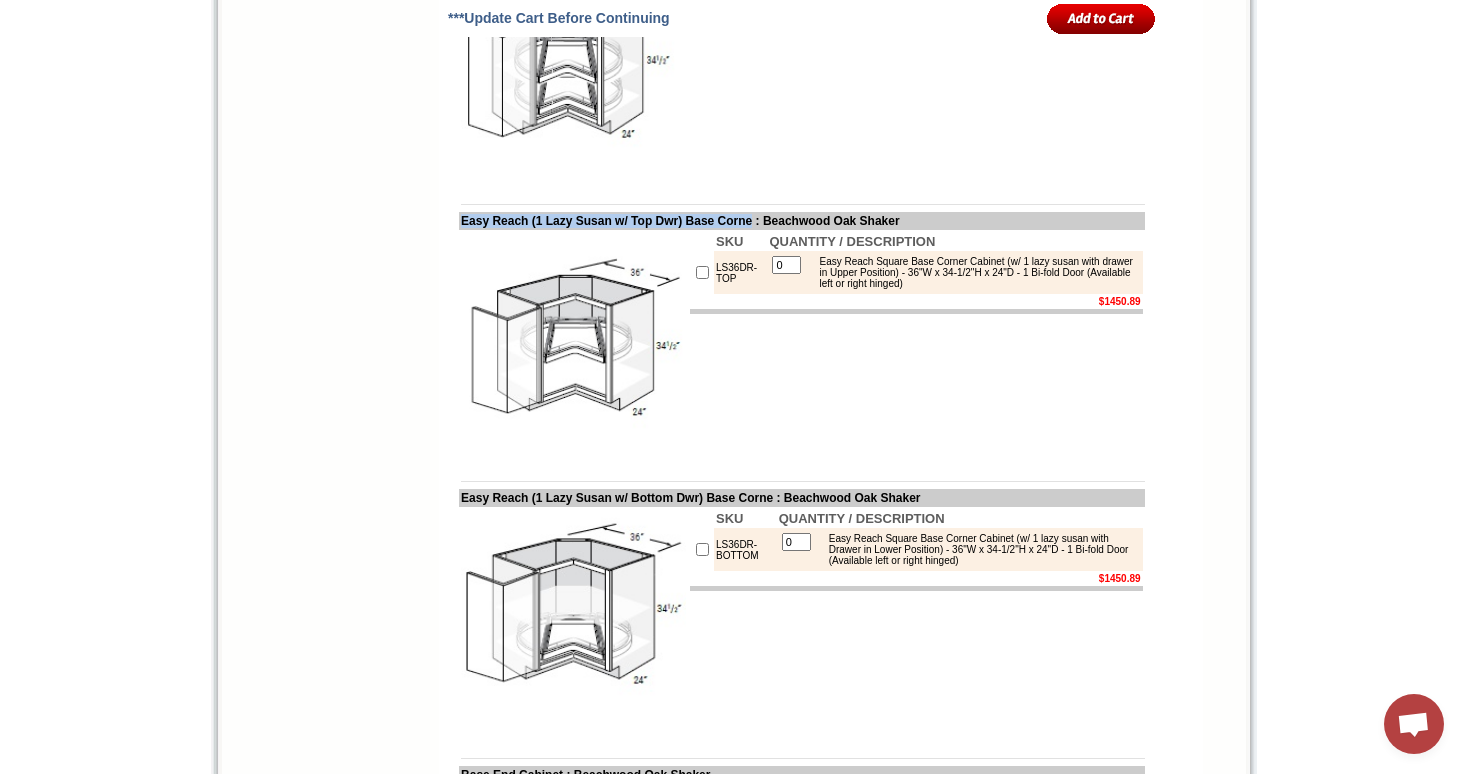 drag, startPoint x: 807, startPoint y: 447, endPoint x: 463, endPoint y: 445, distance: 344.00583 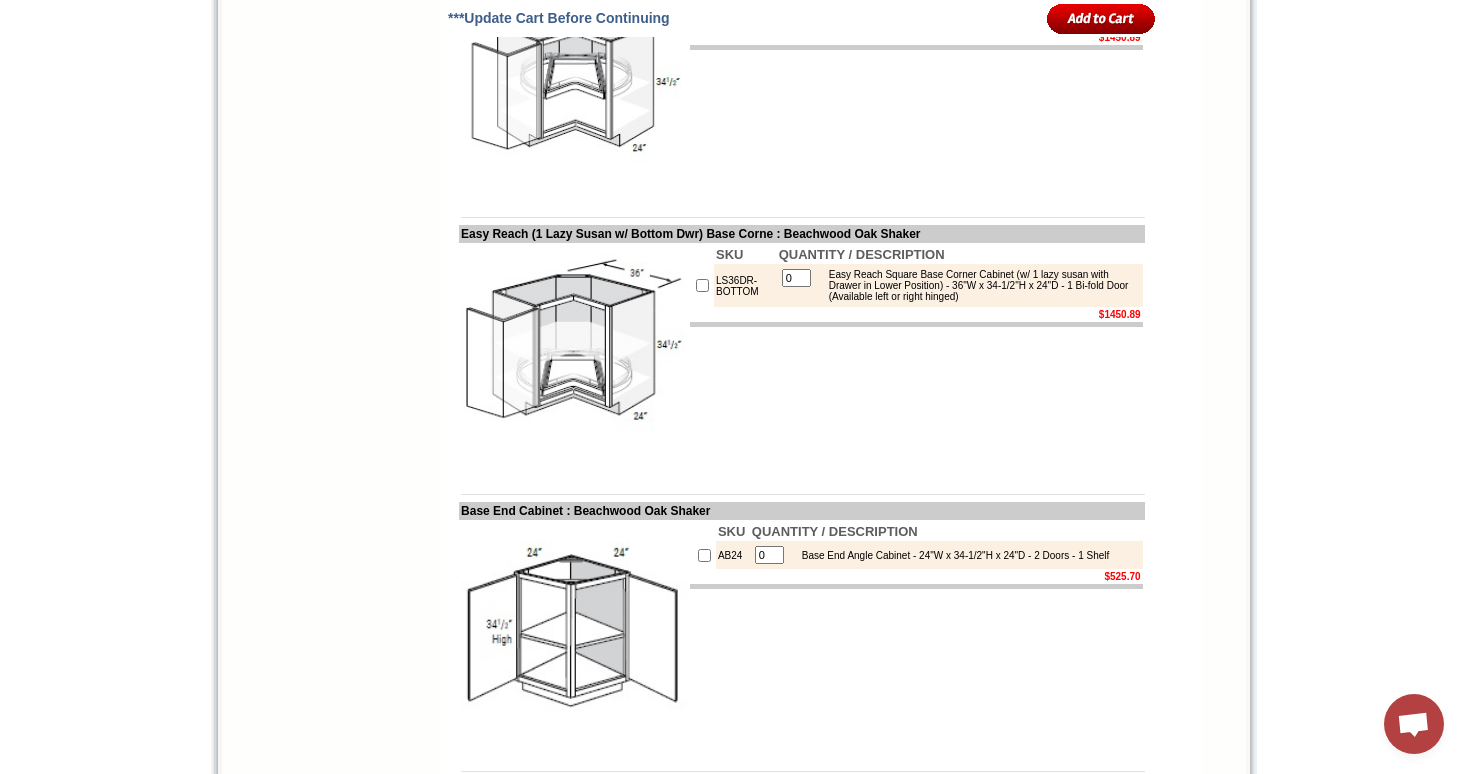 scroll, scrollTop: 9360, scrollLeft: 0, axis: vertical 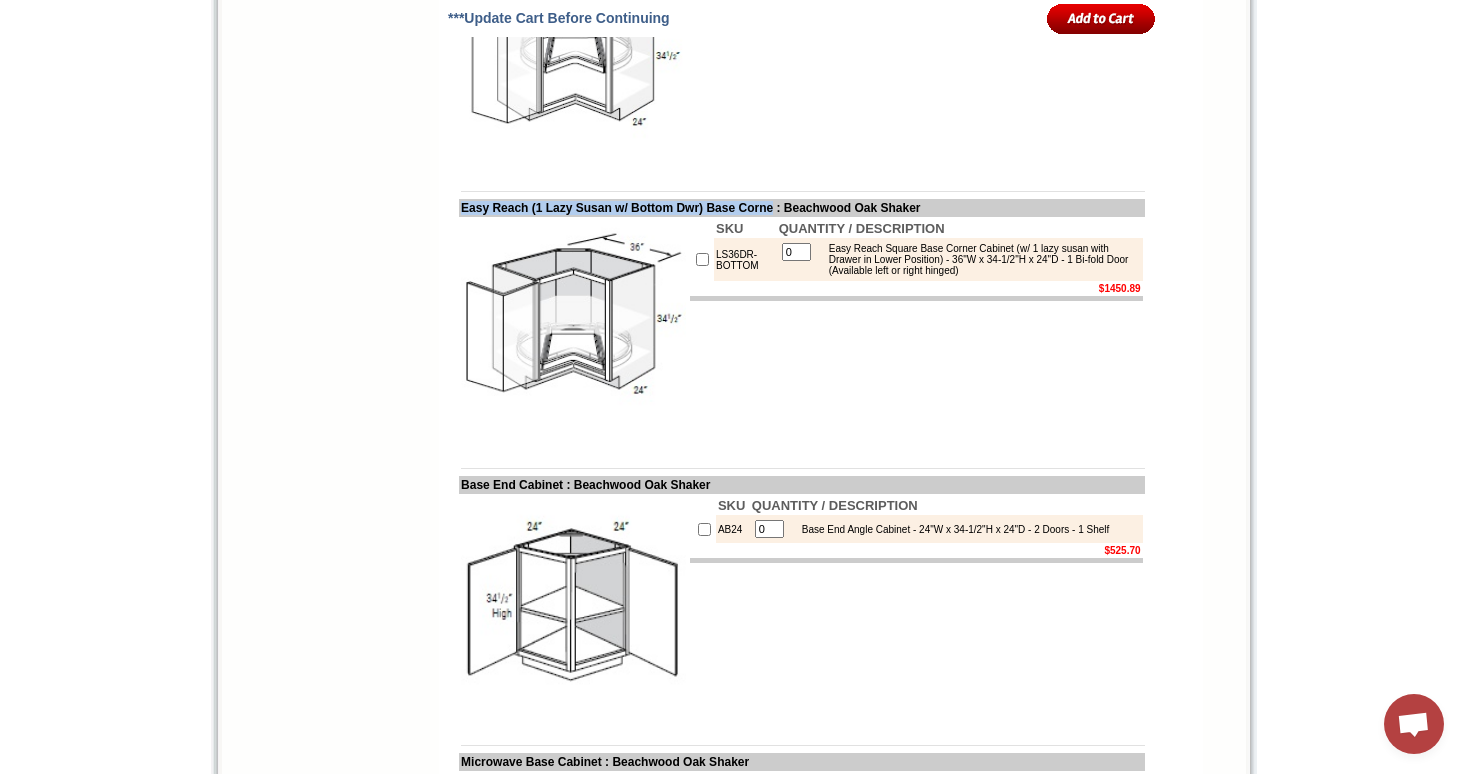 drag, startPoint x: 461, startPoint y: 431, endPoint x: 829, endPoint y: 431, distance: 368 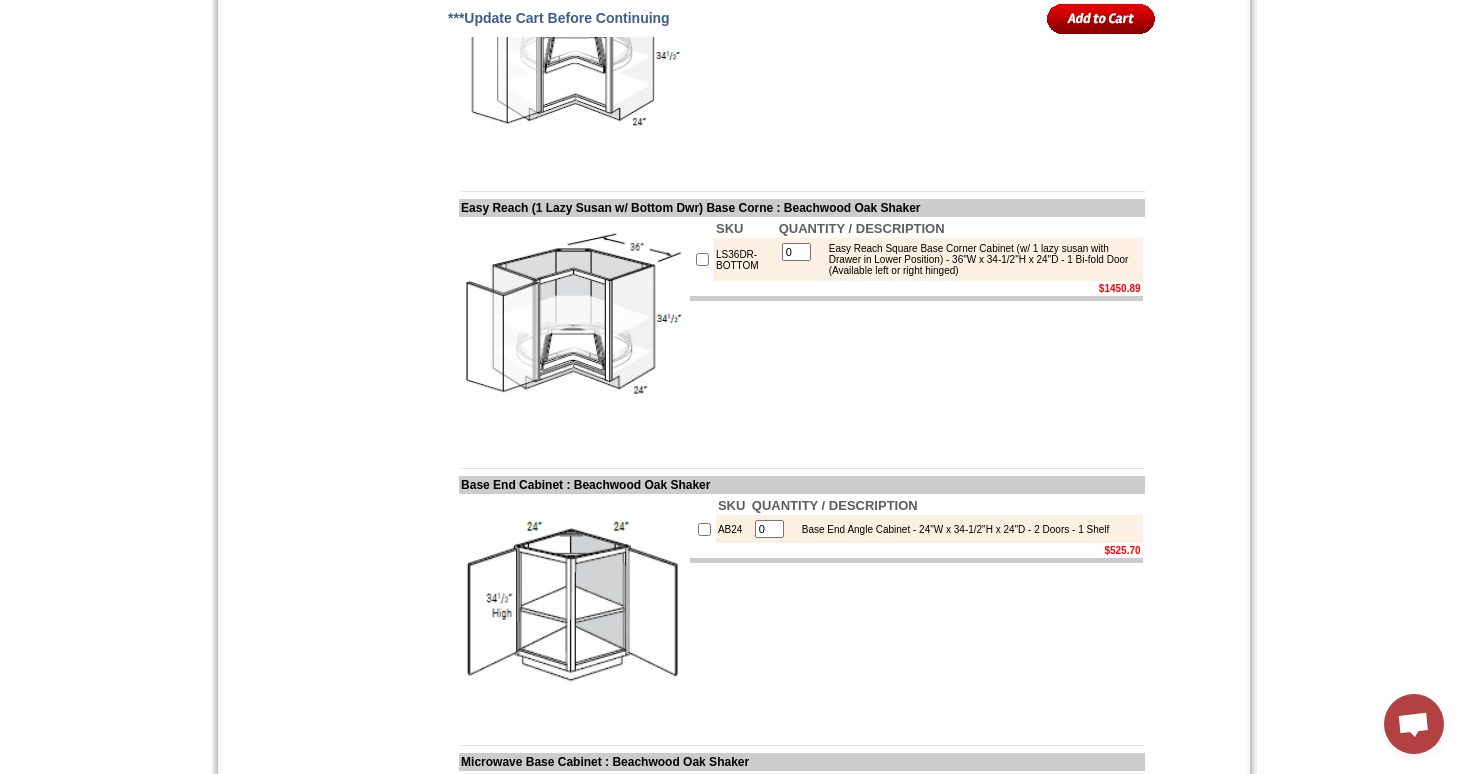 click on "SKU
QUANTITY / DESCRIPTION
LS36DR-BOTTOM
0 Easy Reach Square Base Corner Cabinet (w/ 1 lazy susan with Drawer in Lower Position) - 36"W x 34-1/2"H x 24"D - 1 Bi-fold Door (Available left or right hinged)
[PRICE]" at bounding box center (916, 331) 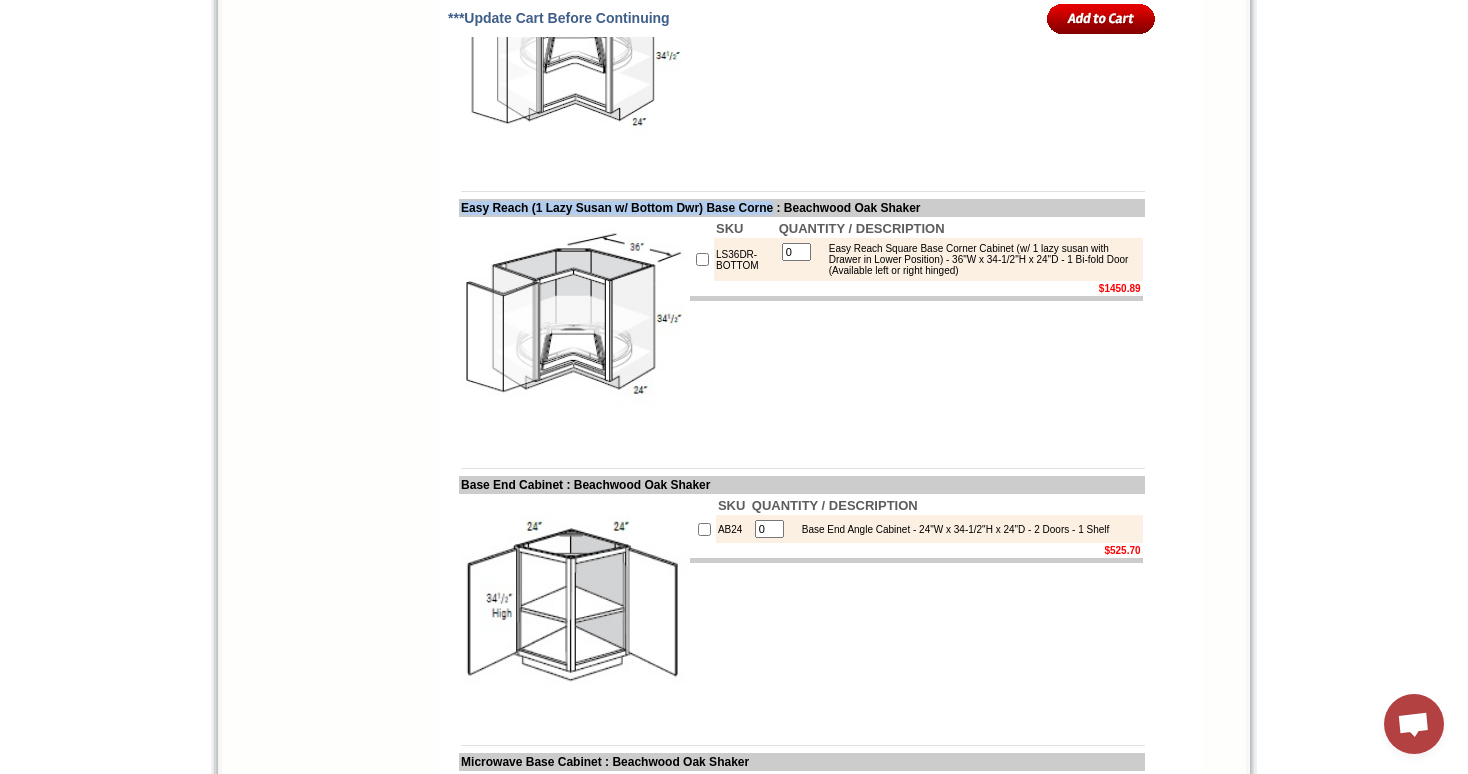 drag, startPoint x: 829, startPoint y: 439, endPoint x: 463, endPoint y: 432, distance: 366.06693 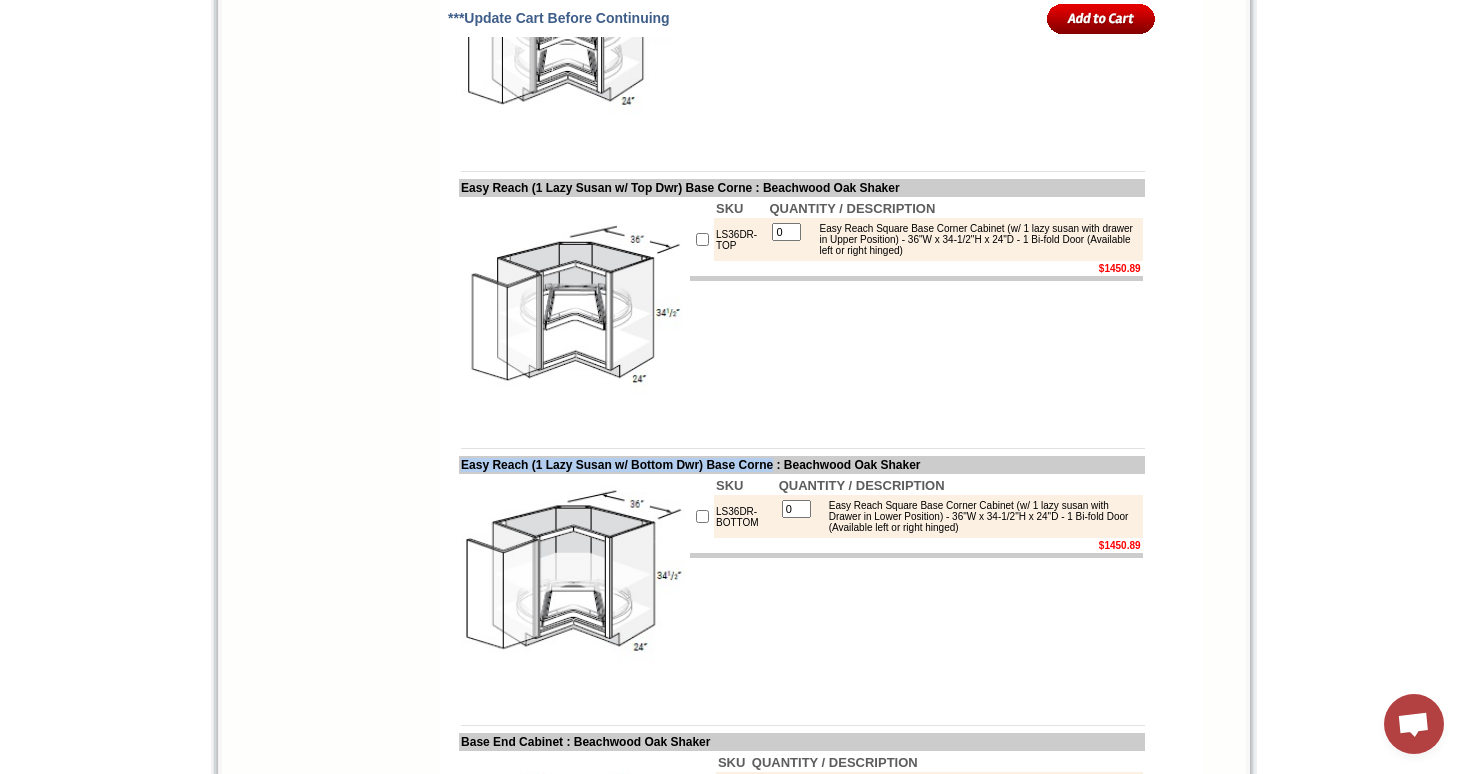 scroll, scrollTop: 9101, scrollLeft: 0, axis: vertical 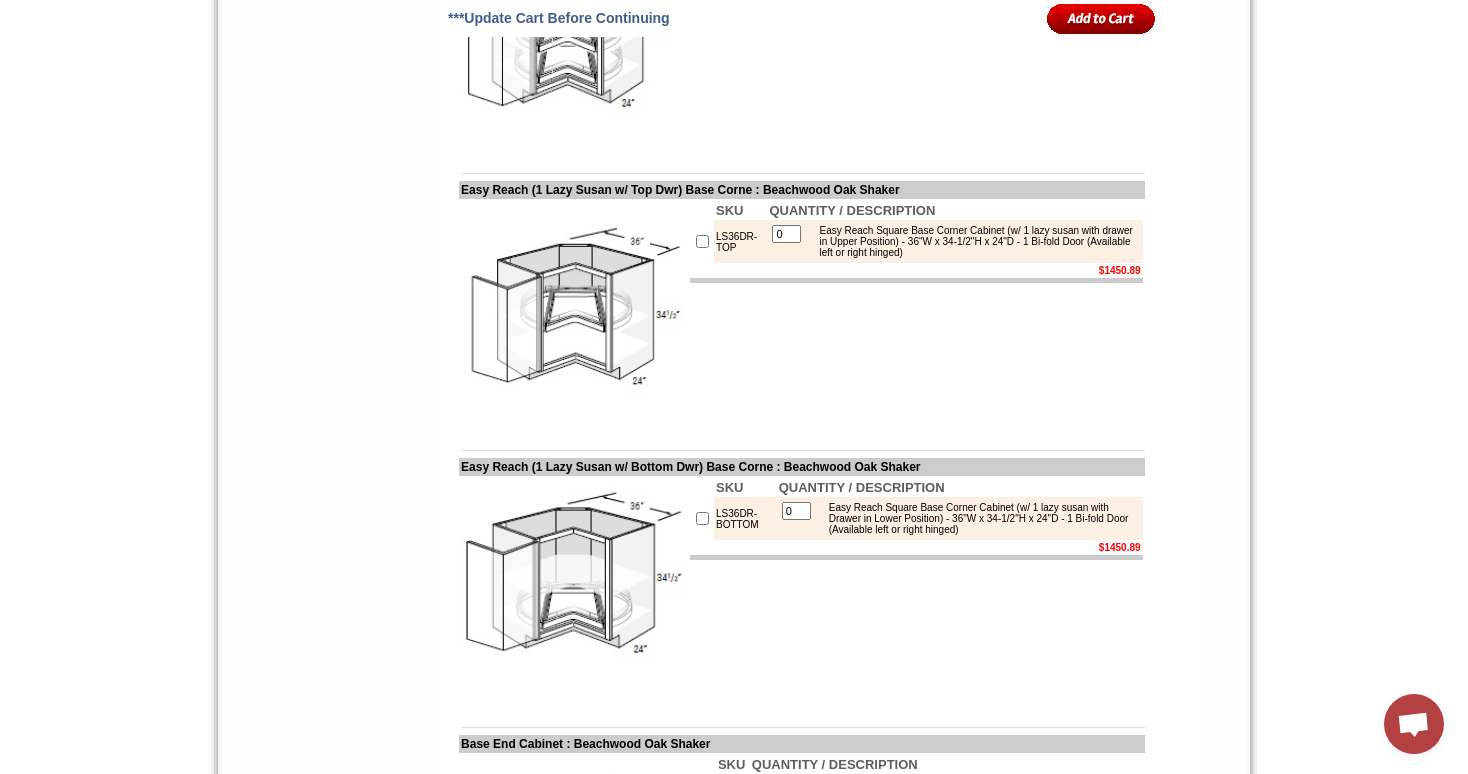 click on "Easy Reach (1 Lazy Susan w/ Top Dwr) Base Corne : Beachwood Oak Shaker" at bounding box center (802, 190) 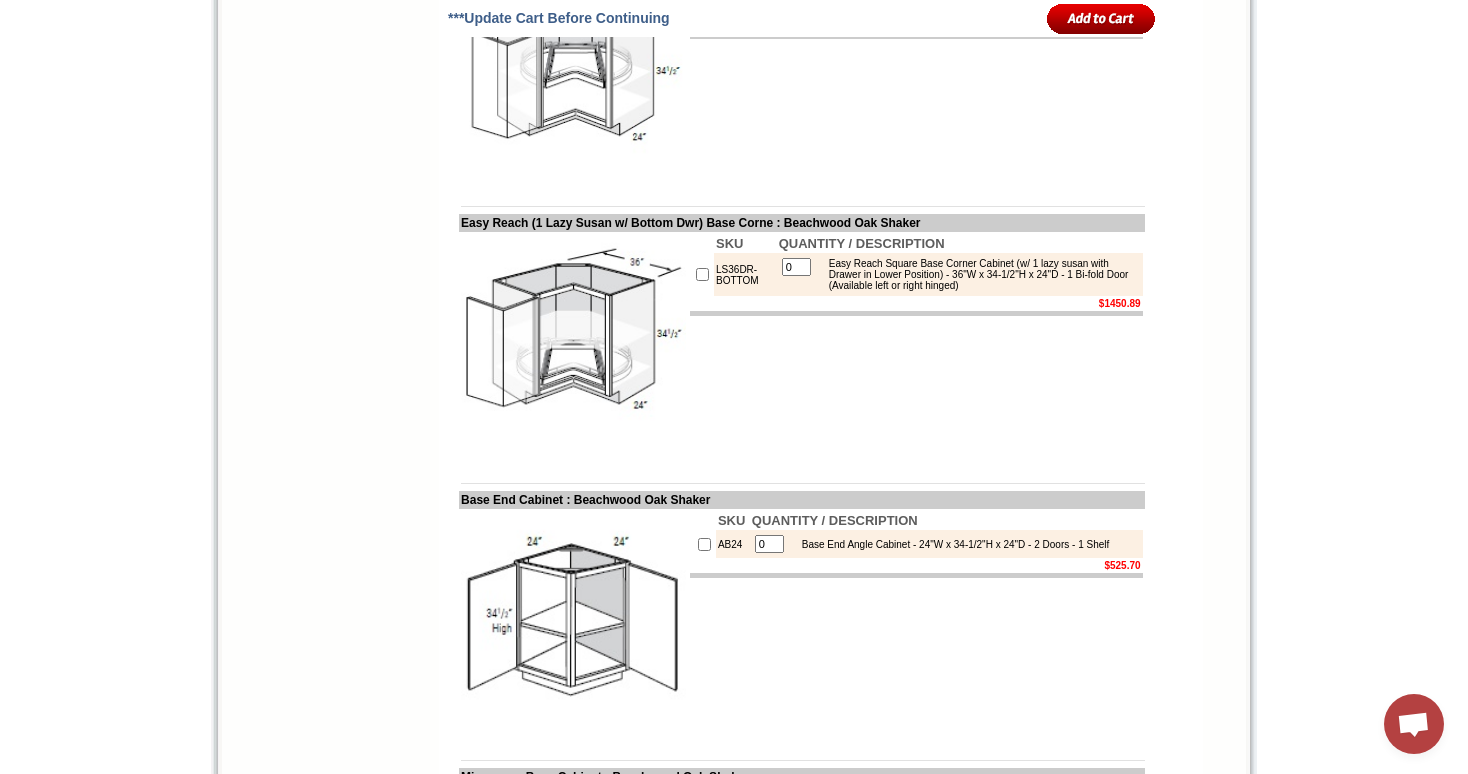 scroll, scrollTop: 9348, scrollLeft: 0, axis: vertical 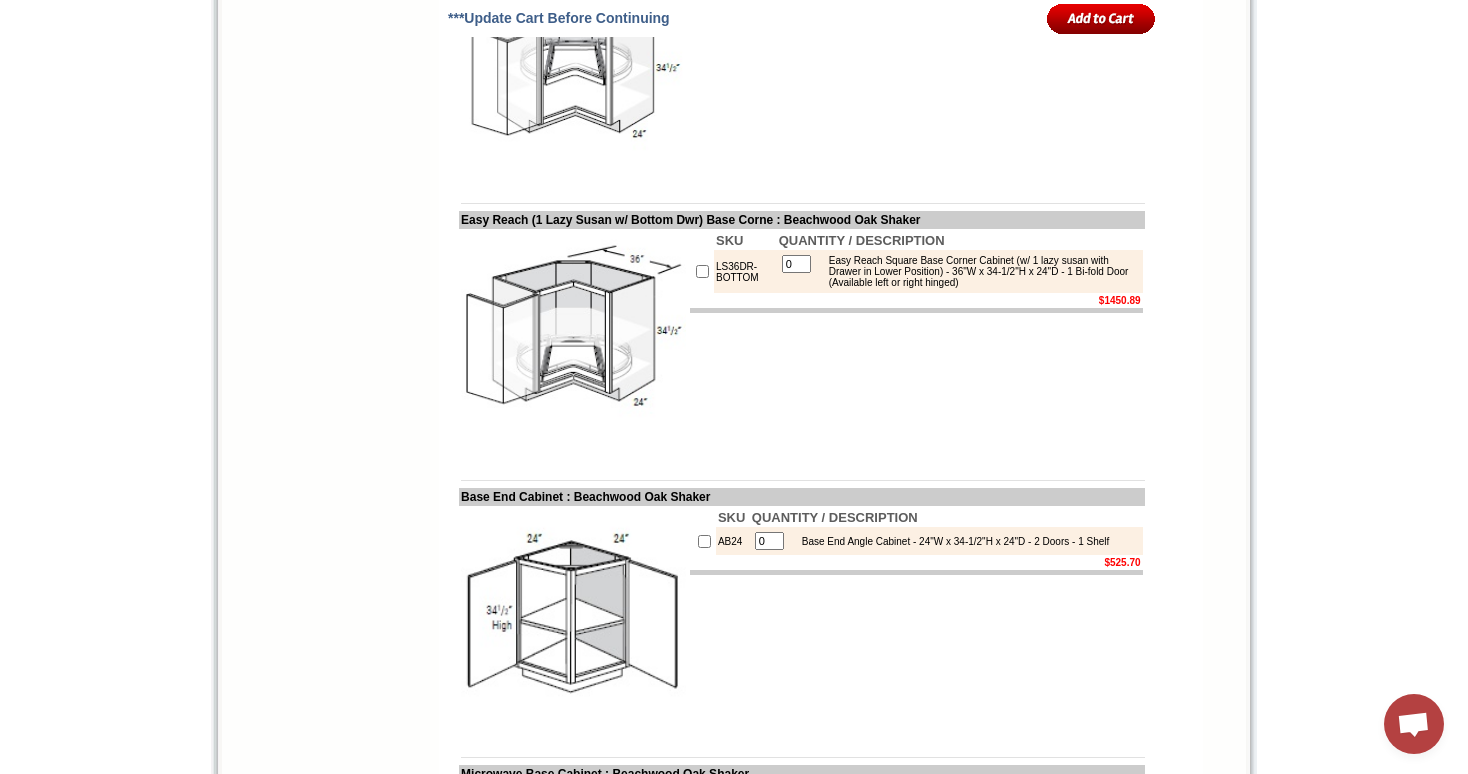 click on "Easy Reach (1 Lazy Susan w/ Bottom Dwr) Base Corne : Beachwood Oak Shaker" at bounding box center (802, 220) 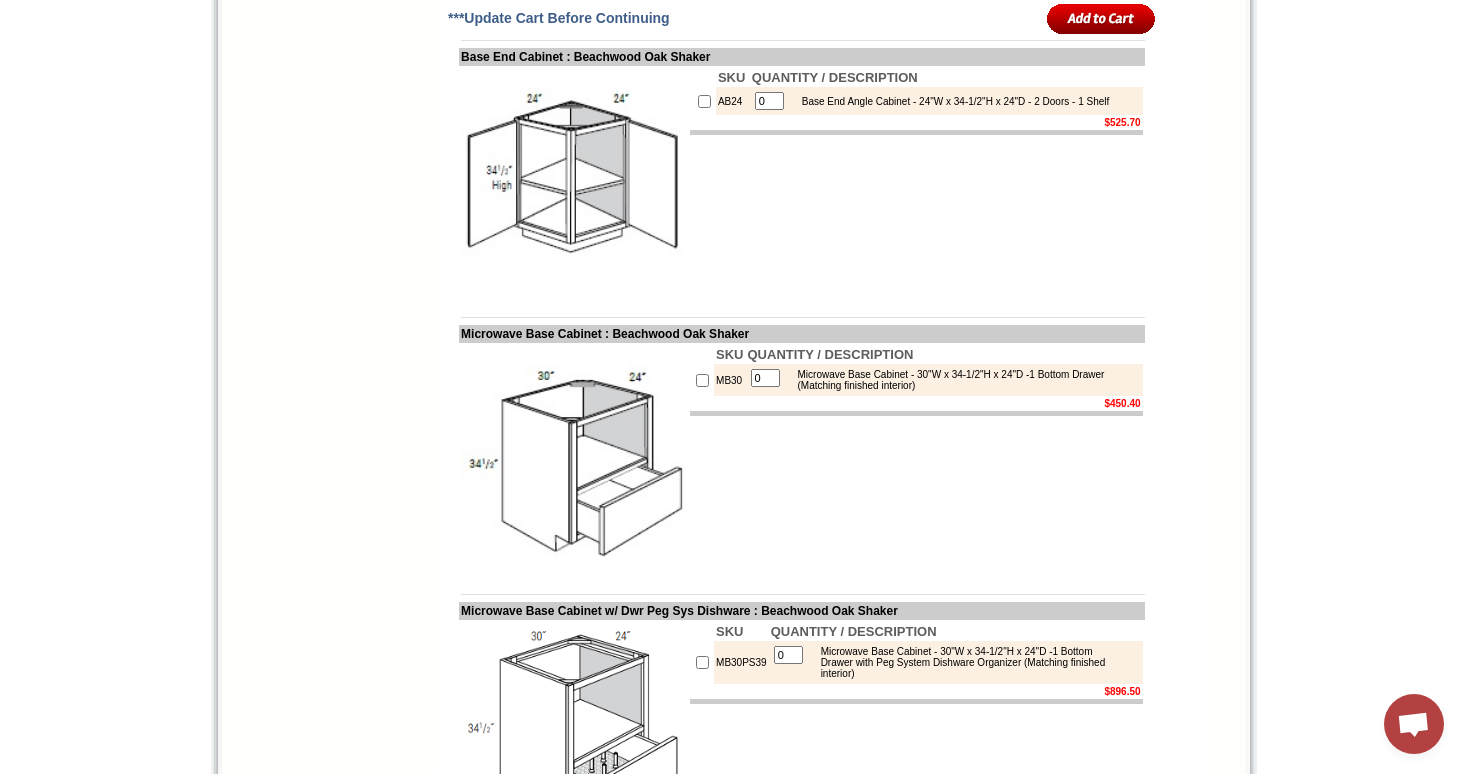 scroll, scrollTop: 9818, scrollLeft: 0, axis: vertical 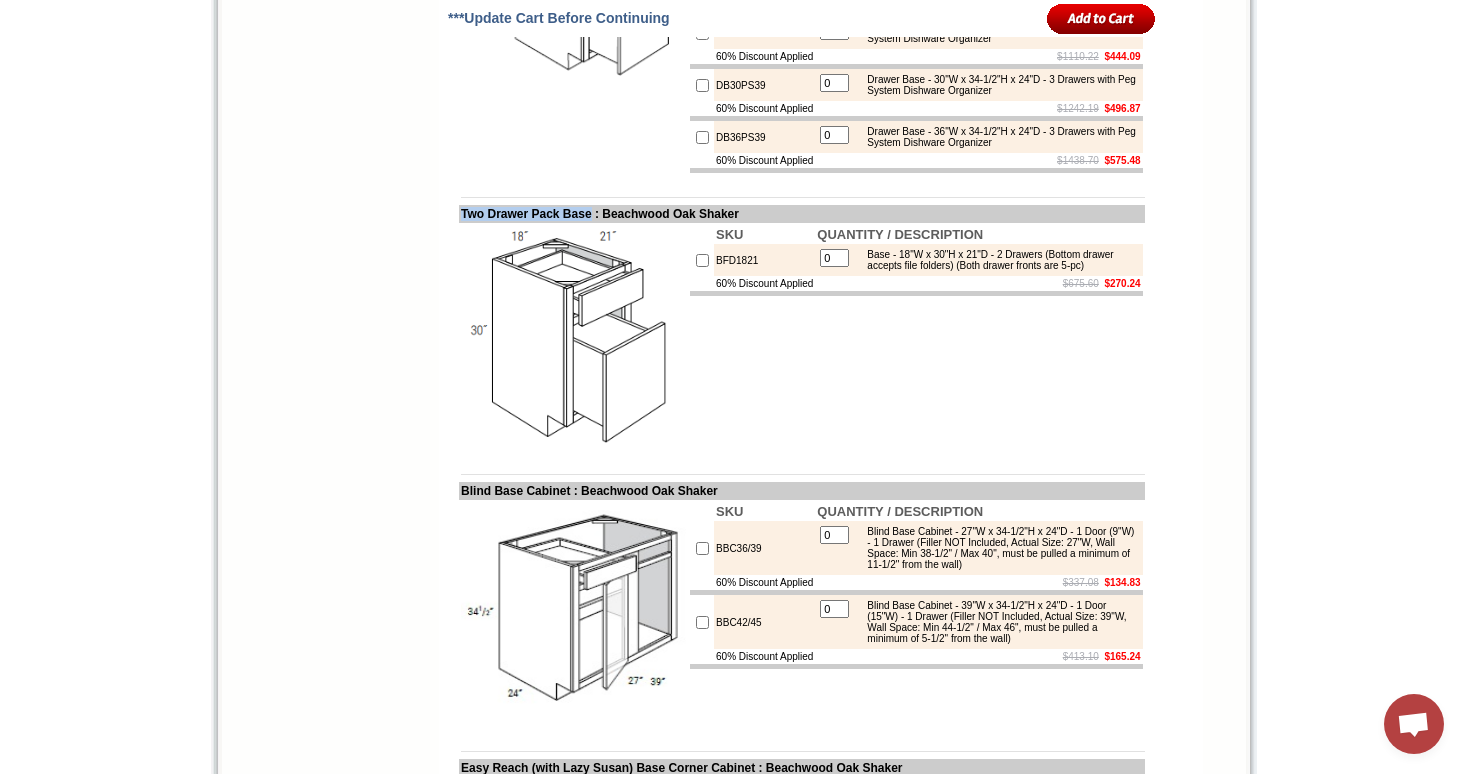drag, startPoint x: 461, startPoint y: 457, endPoint x: 613, endPoint y: 461, distance: 152.05263 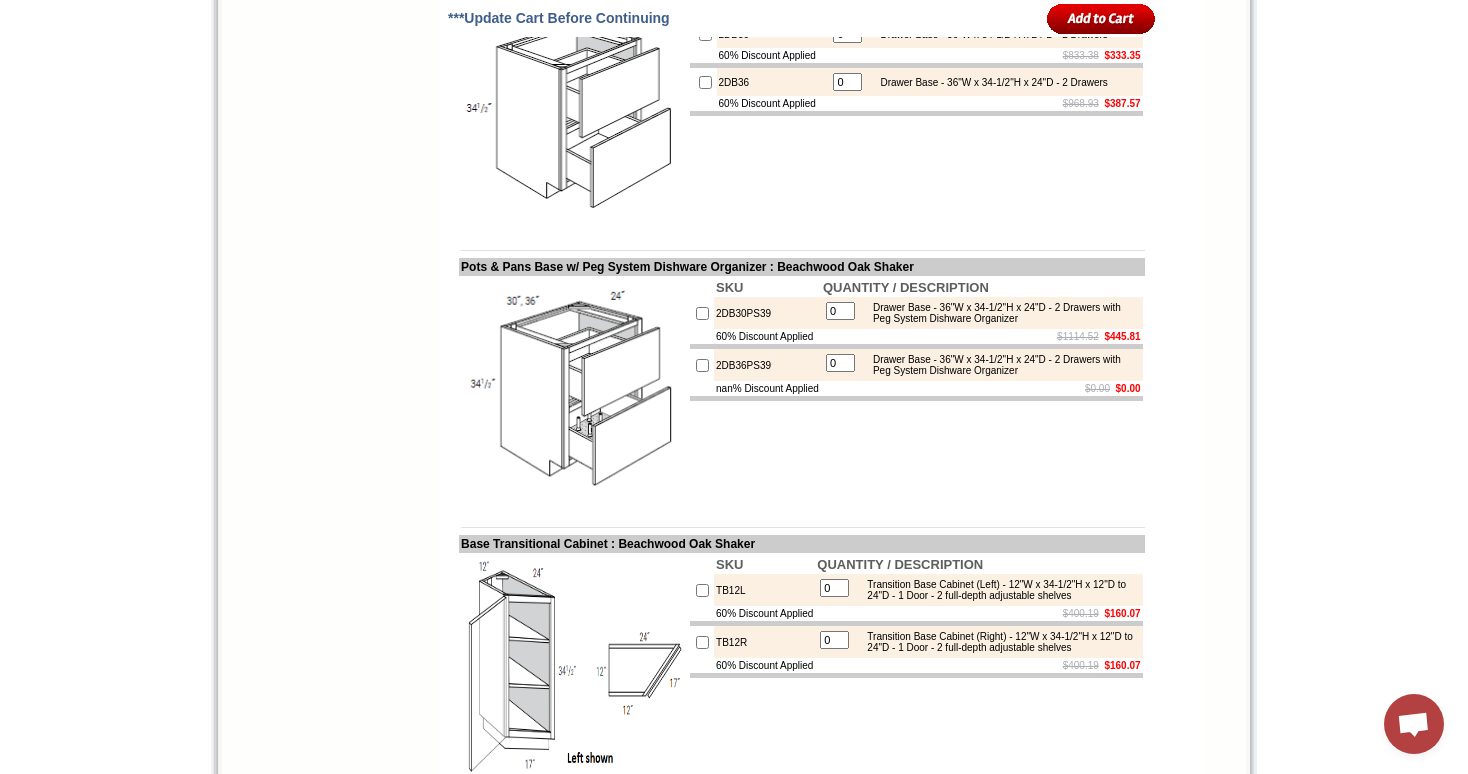 scroll, scrollTop: 10744, scrollLeft: 0, axis: vertical 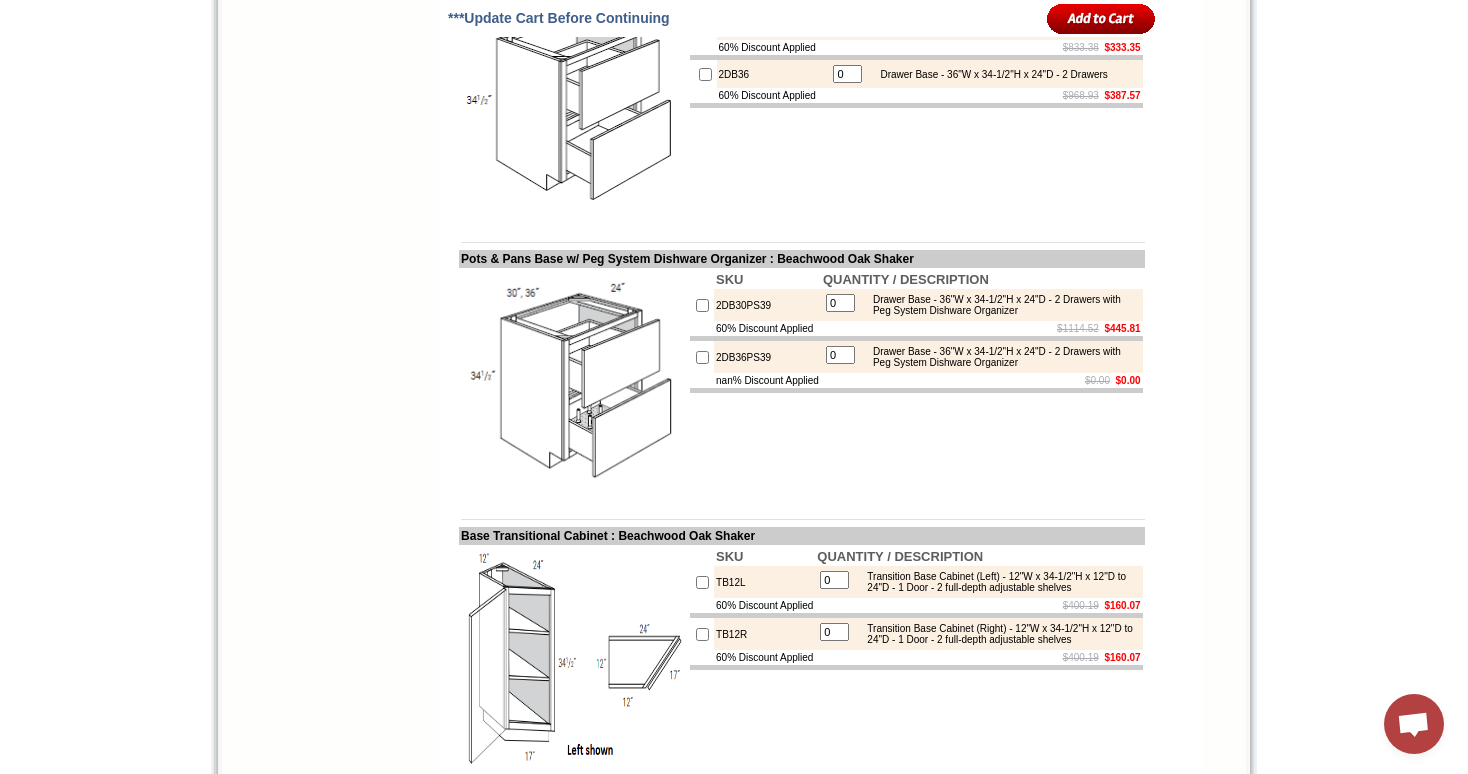 click on "Pots and Pans Base Cabinets : Beachwood Oak Shaker" at bounding box center (802, -18) 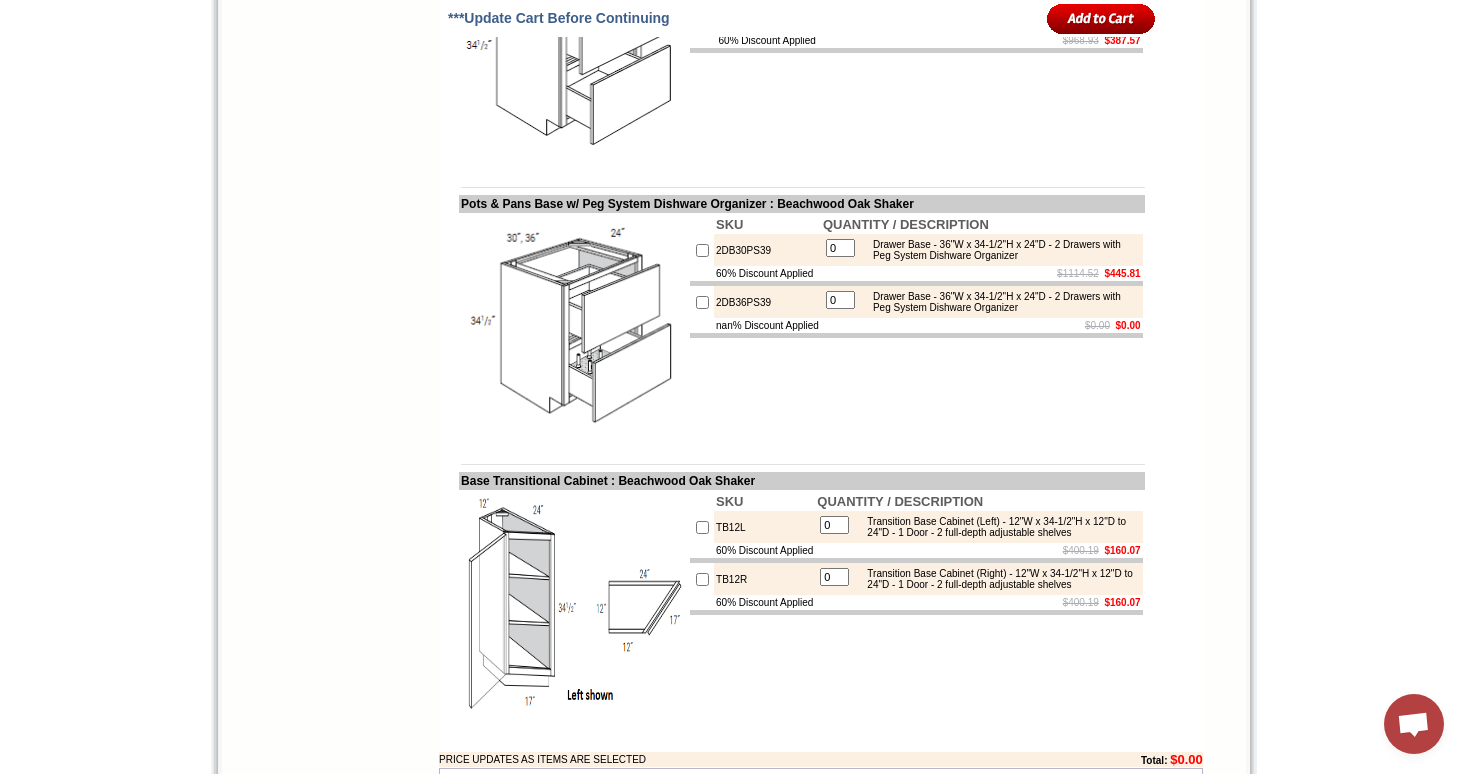 scroll, scrollTop: 10865, scrollLeft: 0, axis: vertical 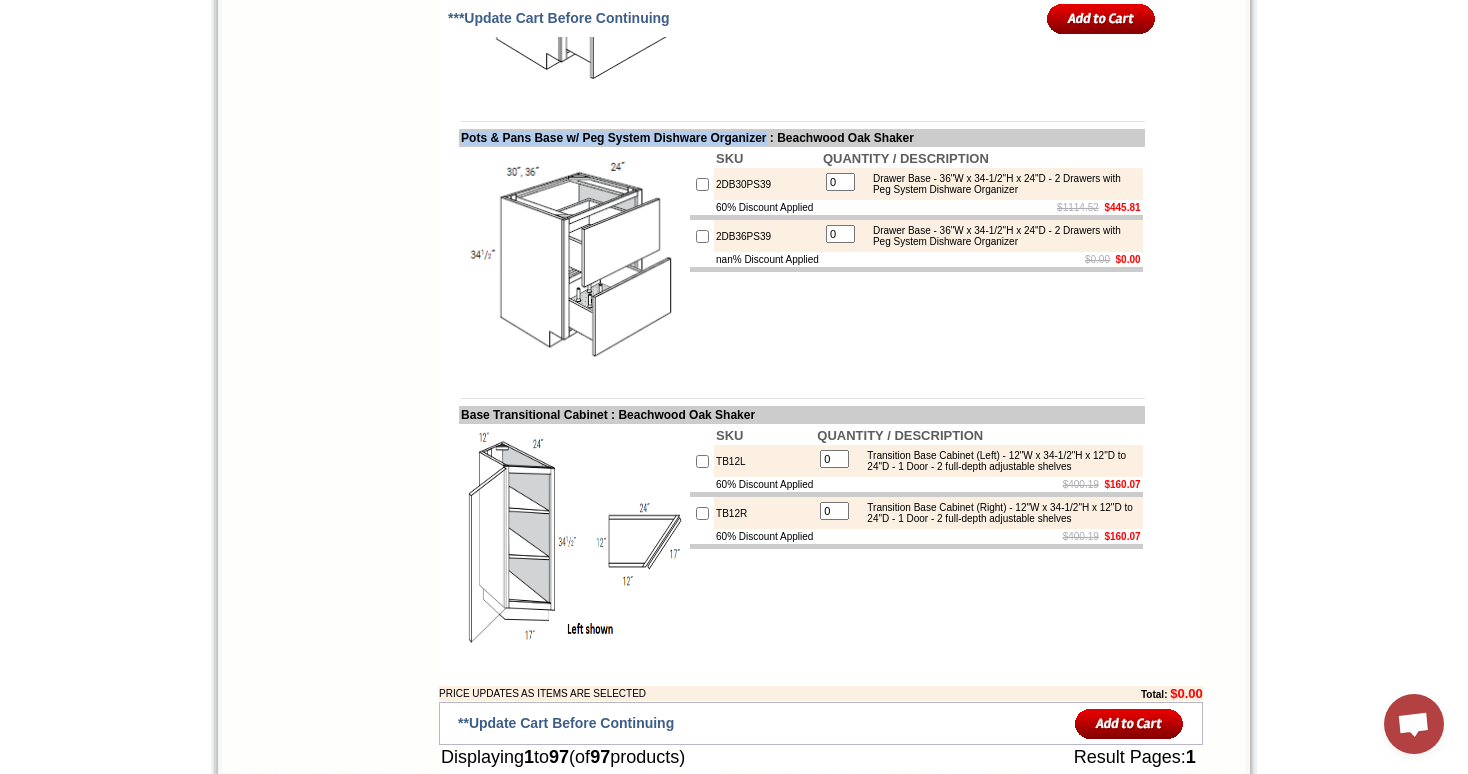drag, startPoint x: 464, startPoint y: 398, endPoint x: 822, endPoint y: 398, distance: 358 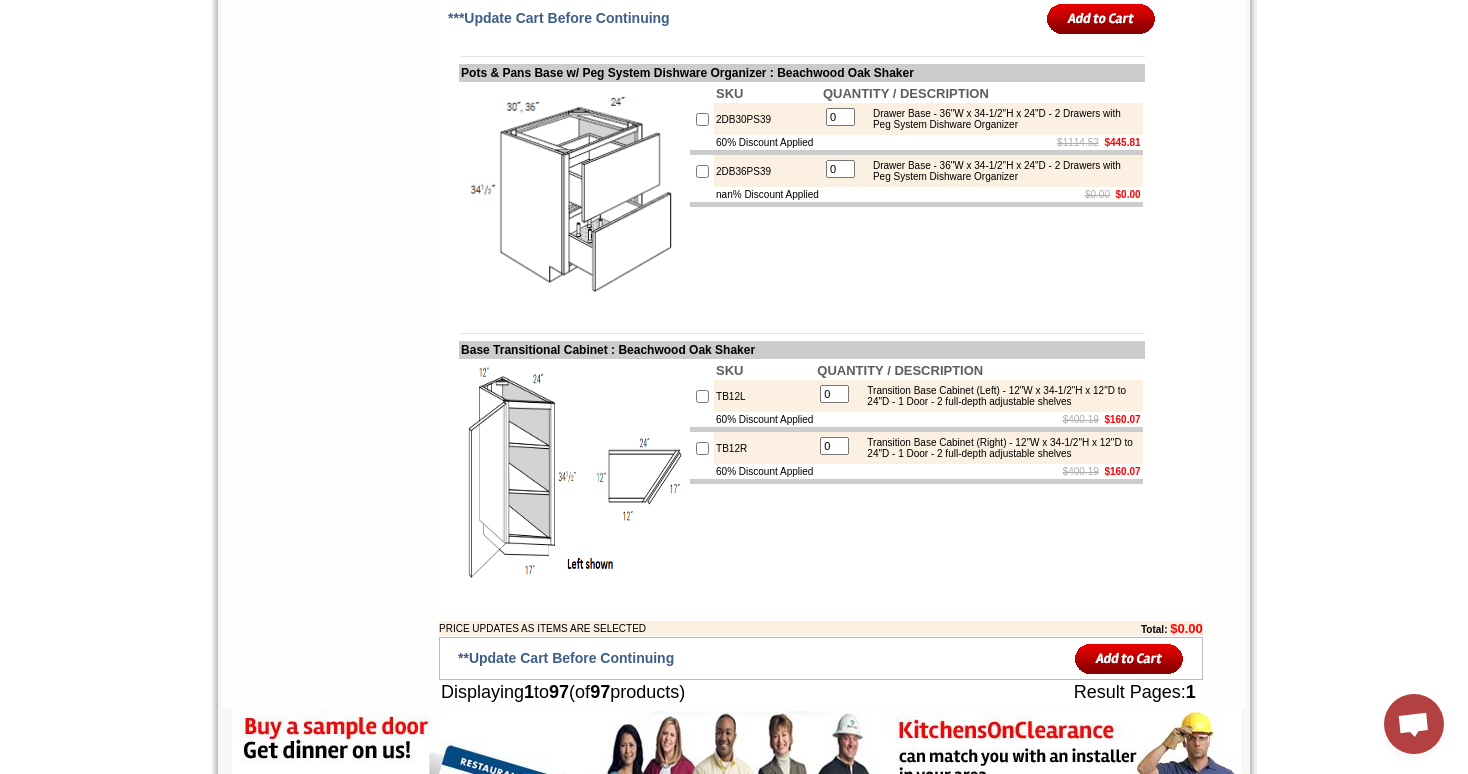 scroll, scrollTop: 10941, scrollLeft: 0, axis: vertical 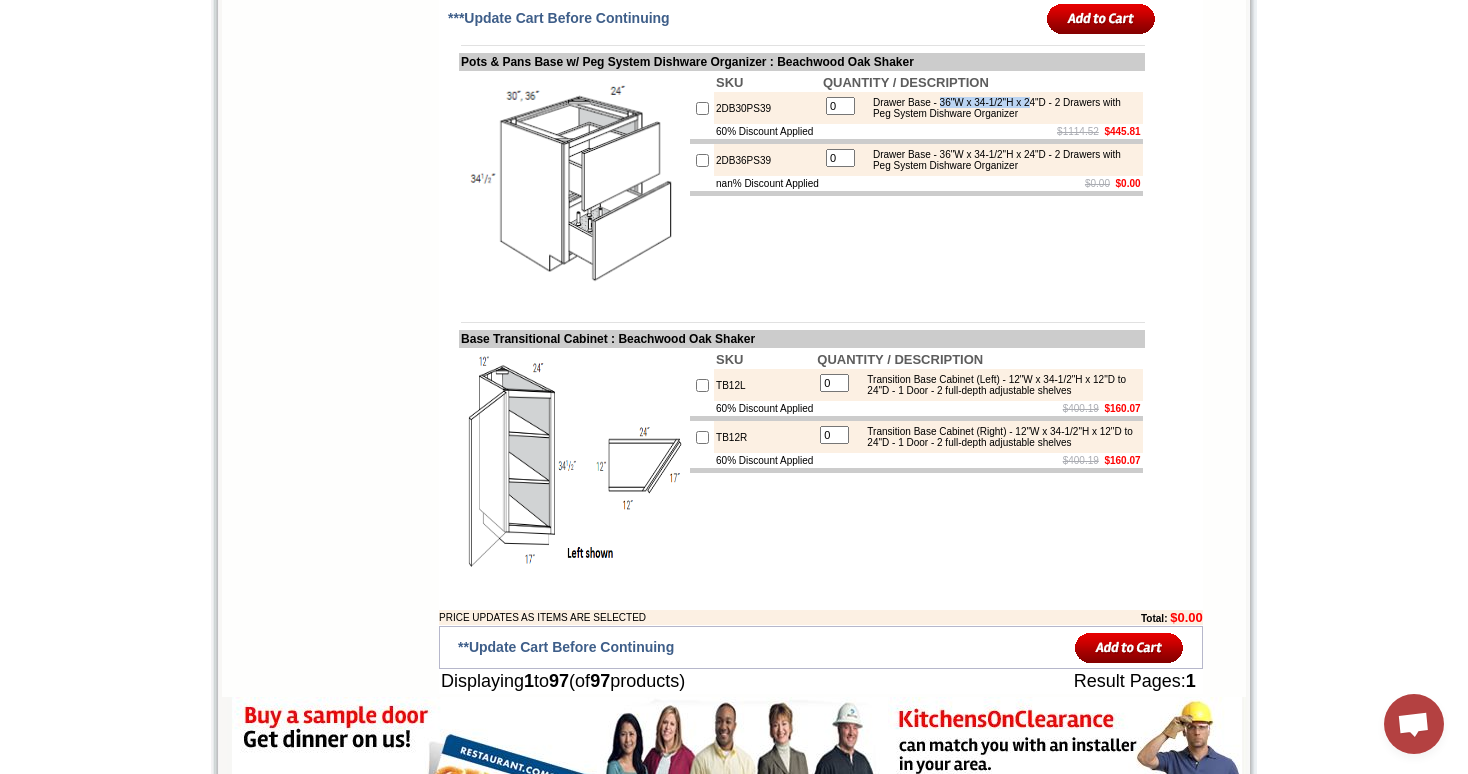 drag, startPoint x: 962, startPoint y: 365, endPoint x: 1067, endPoint y: 366, distance: 105.00476 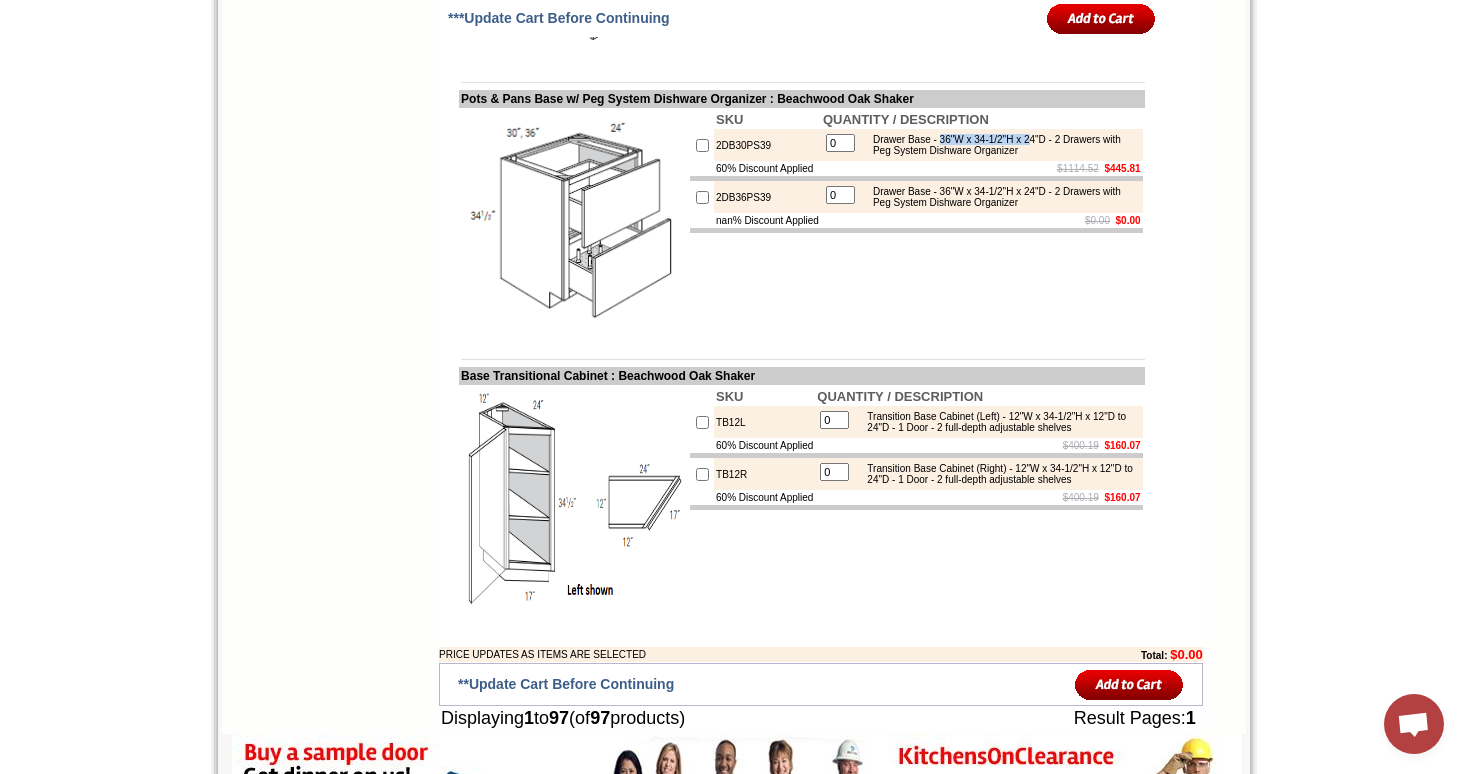 scroll, scrollTop: 10942, scrollLeft: 0, axis: vertical 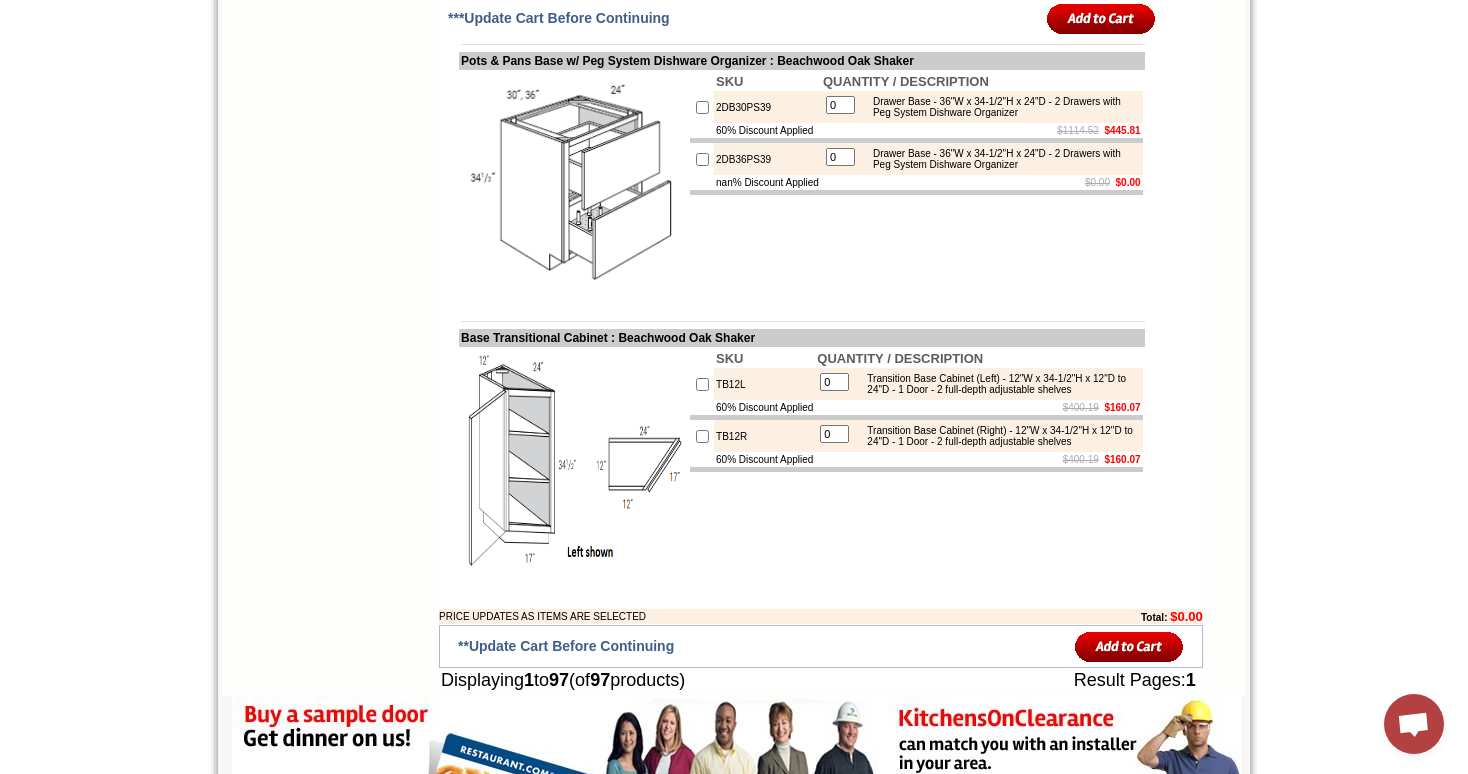 click on "Drawer Base - 36"W x 34-1/2"H x 24"D - 2 Drawers with Peg System Dishware Organizer" at bounding box center (1000, 107) 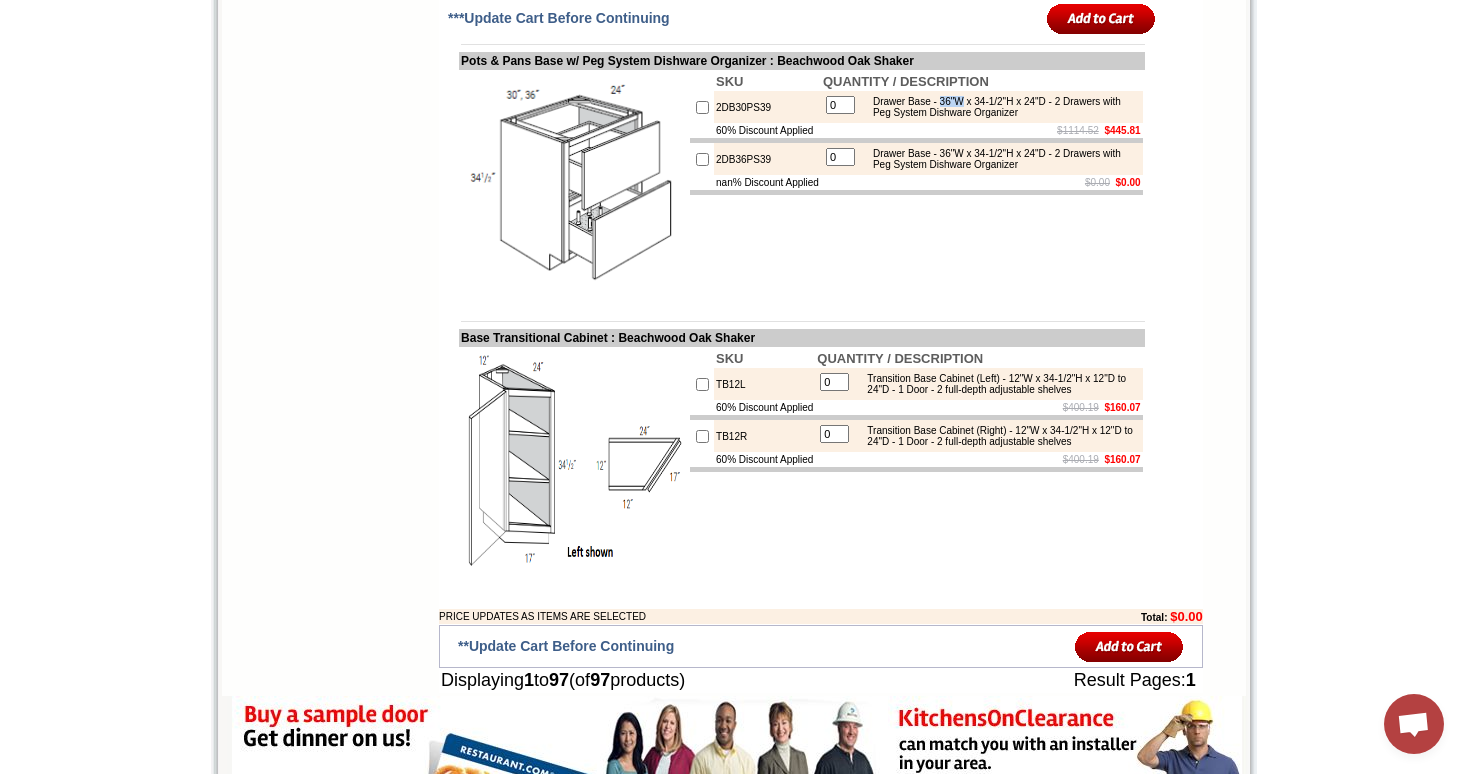 drag, startPoint x: 987, startPoint y: 364, endPoint x: 960, endPoint y: 364, distance: 27 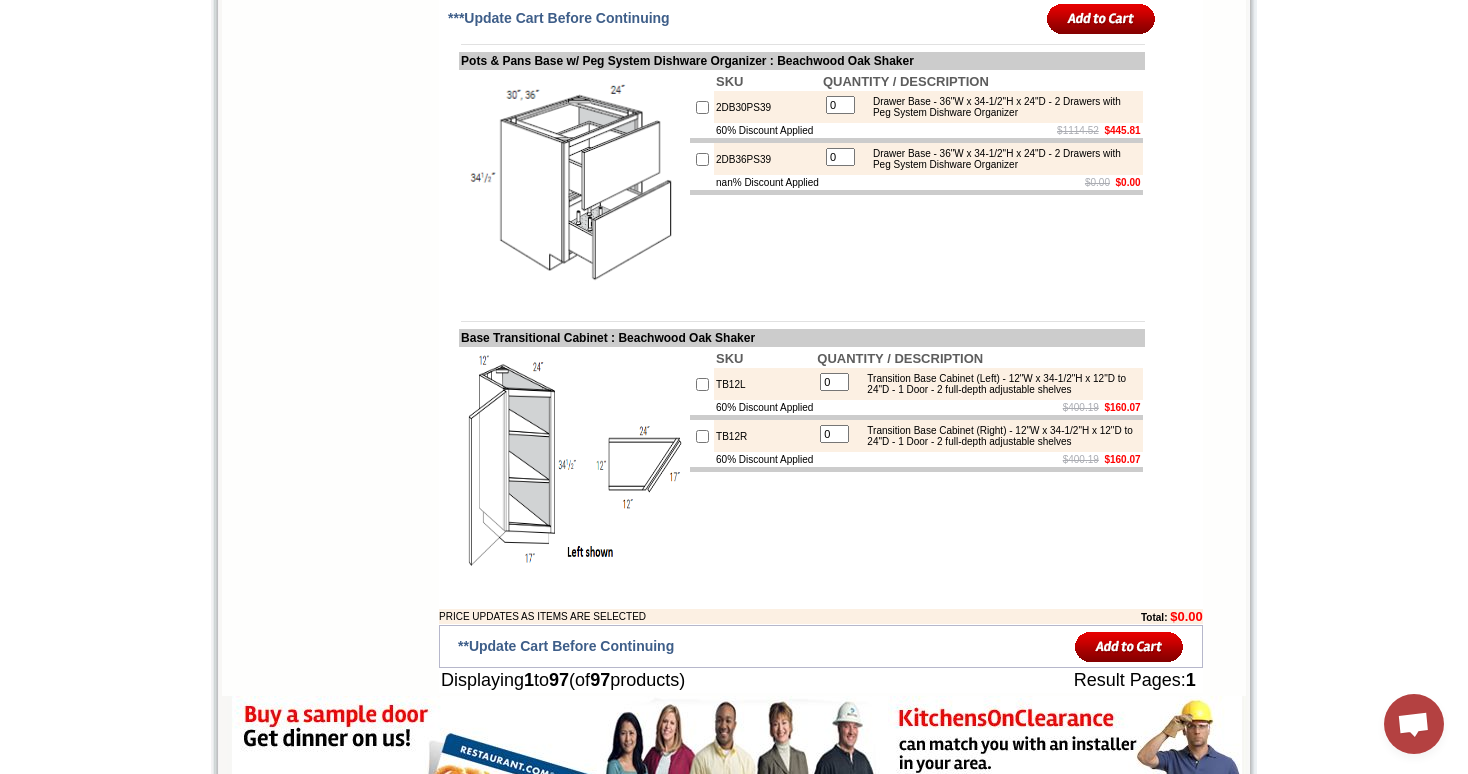 click on "Drawer Base - 36"W x 34-1/2"H x 24"D - 2 Drawers with Peg System Dishware Organizer" at bounding box center (1000, 107) 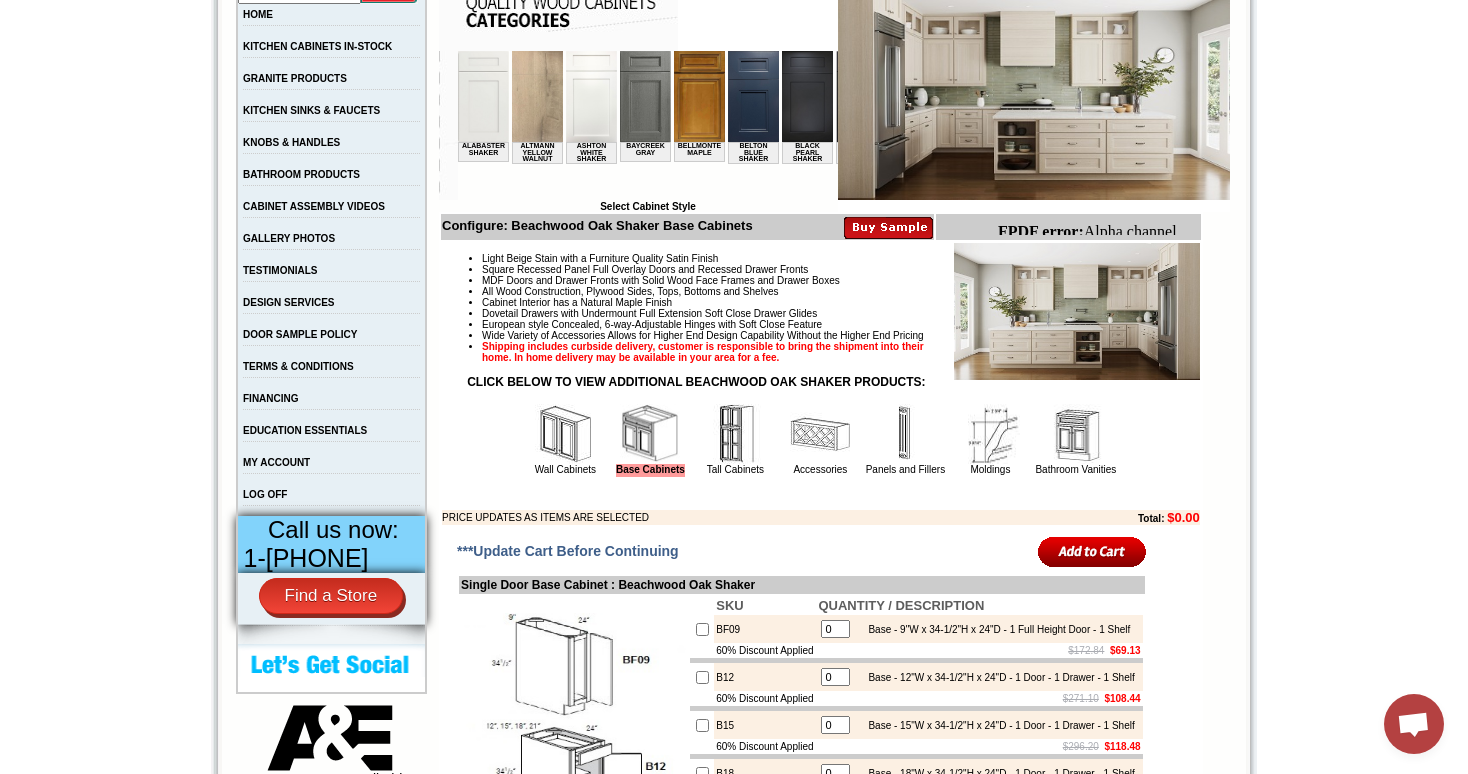 scroll, scrollTop: 417, scrollLeft: 0, axis: vertical 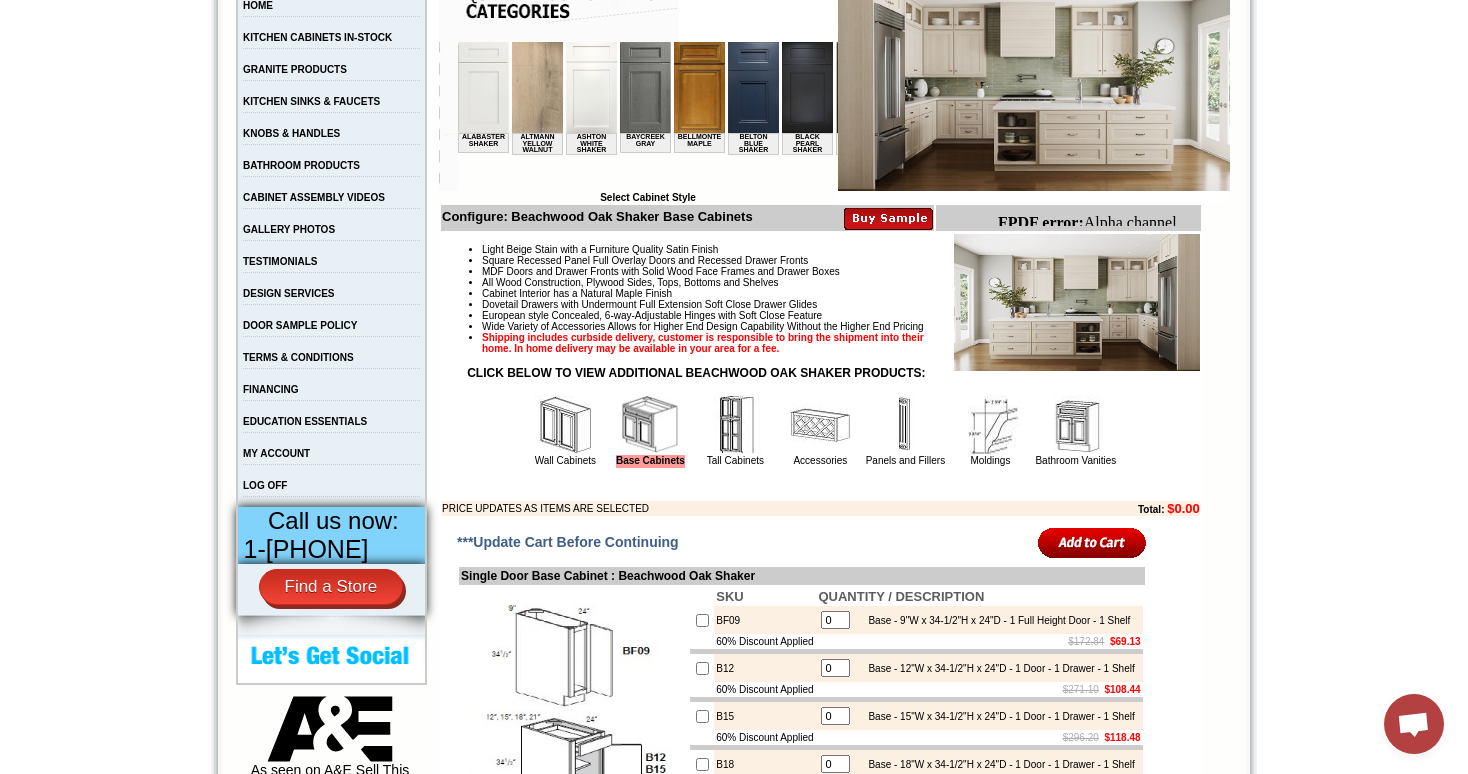 click at bounding box center (735, 425) 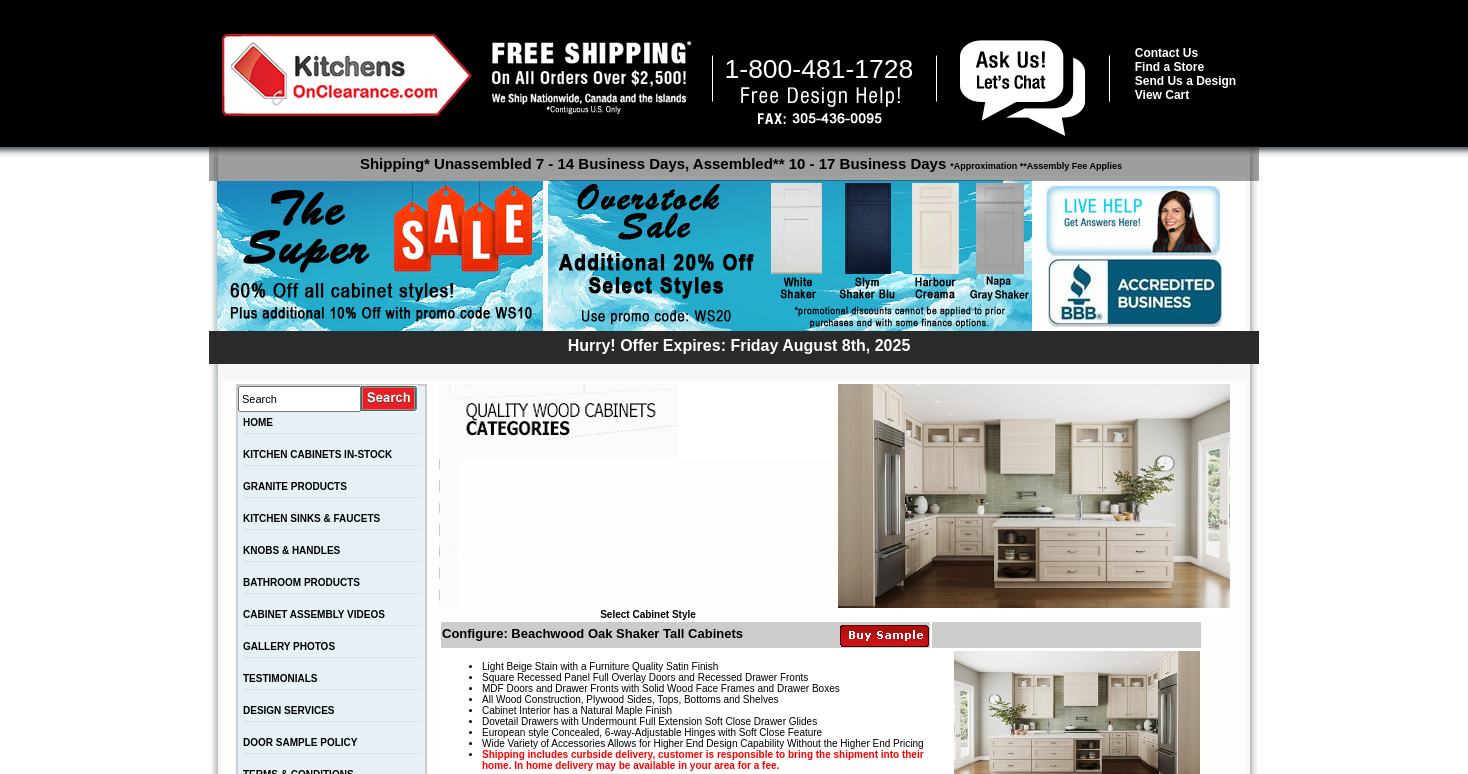 scroll, scrollTop: 0, scrollLeft: 0, axis: both 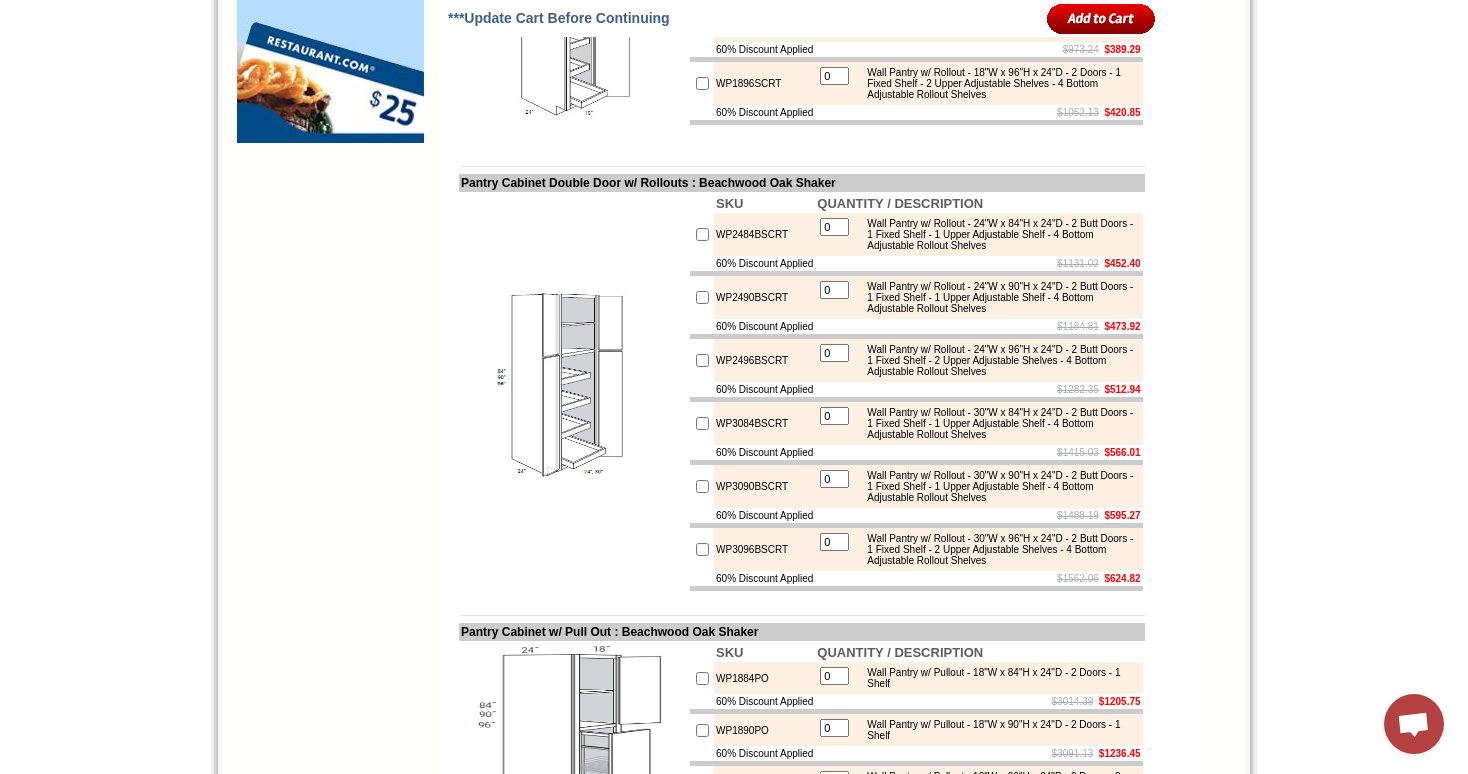 click on "Wall Pantry w/ Rollout - 24"W x 84"H x 24"D - 2 Butt Doors - 1 Fixed Shelf - 1 Upper Adjustable Shelf - 4 Bottom Adjustable Rollout Shelves" at bounding box center [997, 234] 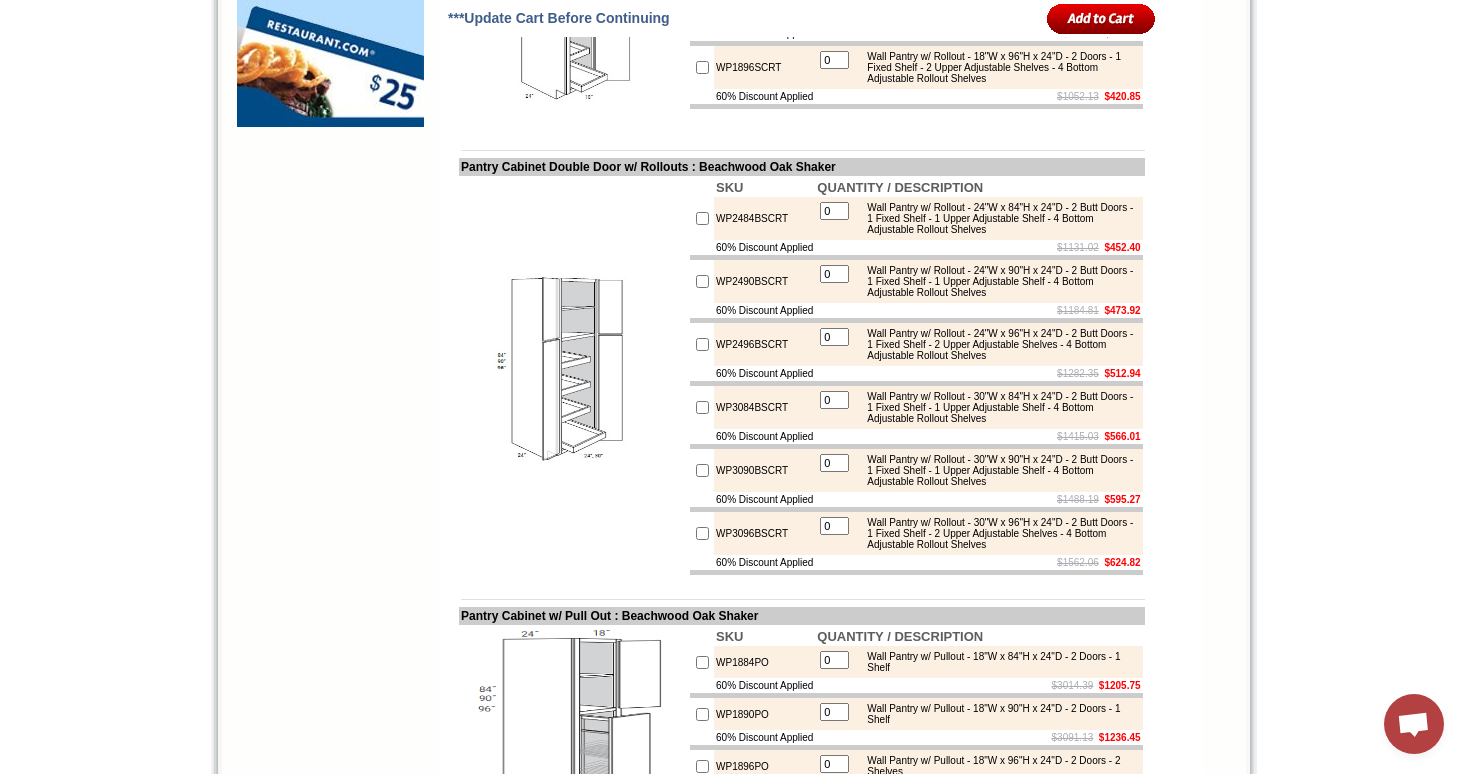 scroll, scrollTop: 1862, scrollLeft: 0, axis: vertical 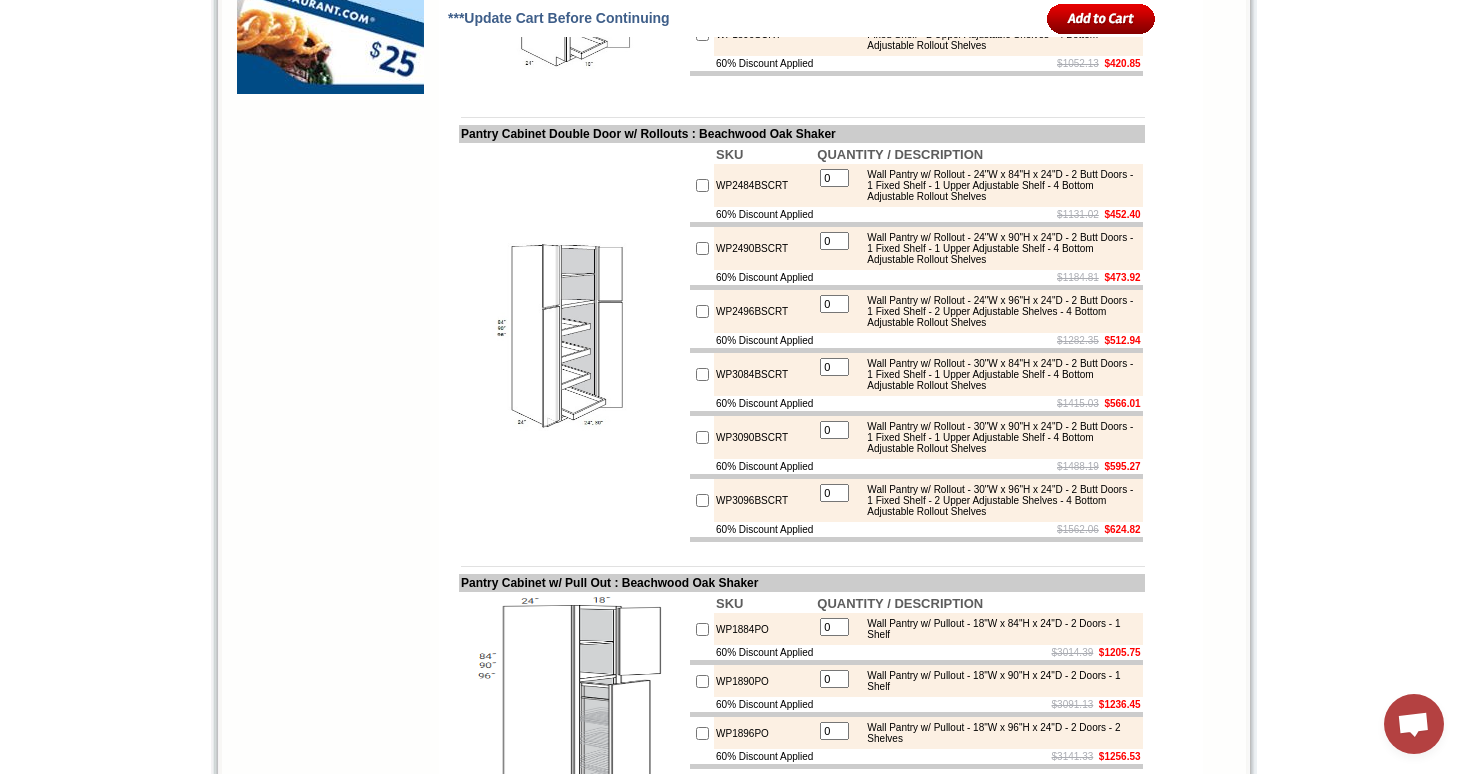 click on "Pantry Cabinet Double Door w/ Rollouts : Beachwood Oak Shaker" at bounding box center (802, 134) 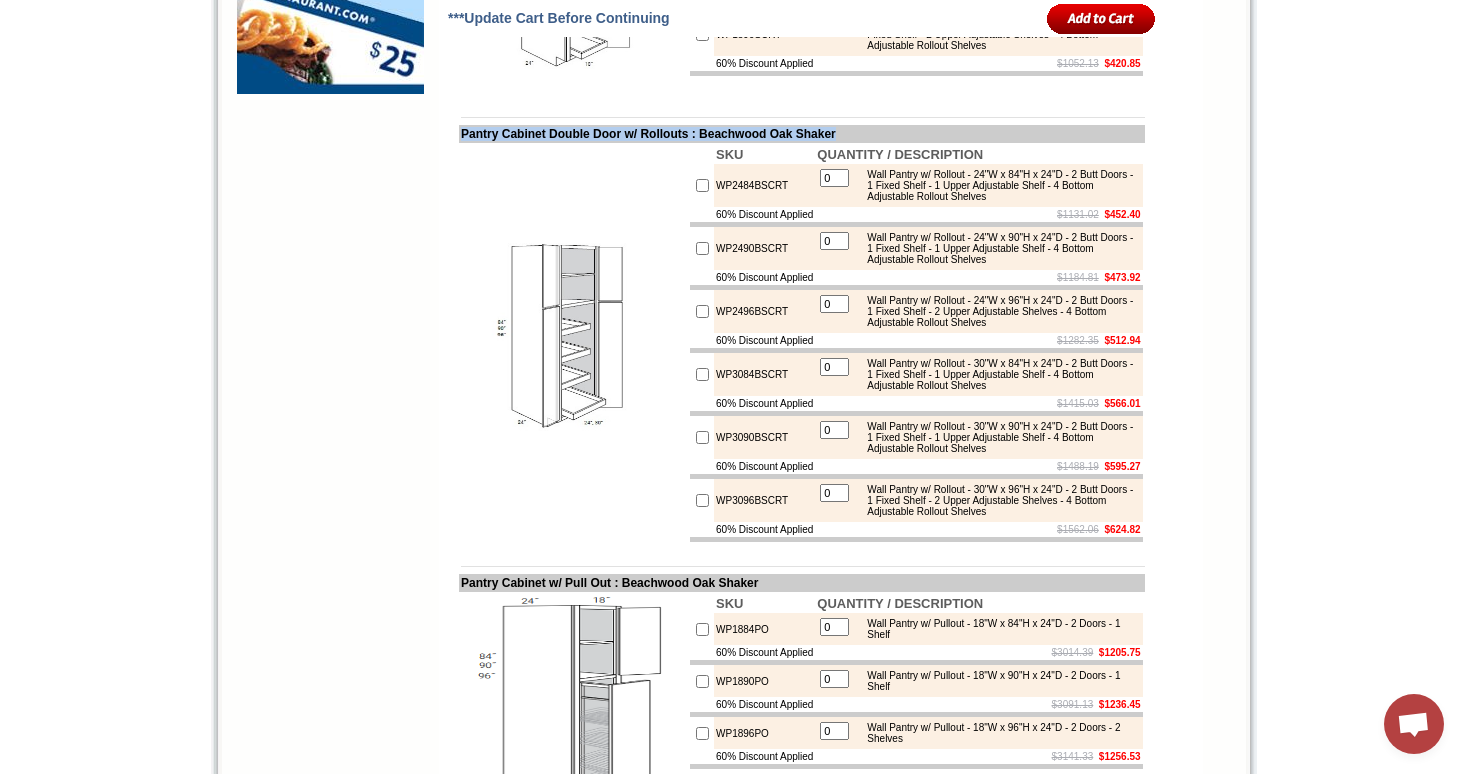 drag, startPoint x: 908, startPoint y: 185, endPoint x: 463, endPoint y: 188, distance: 445.0101 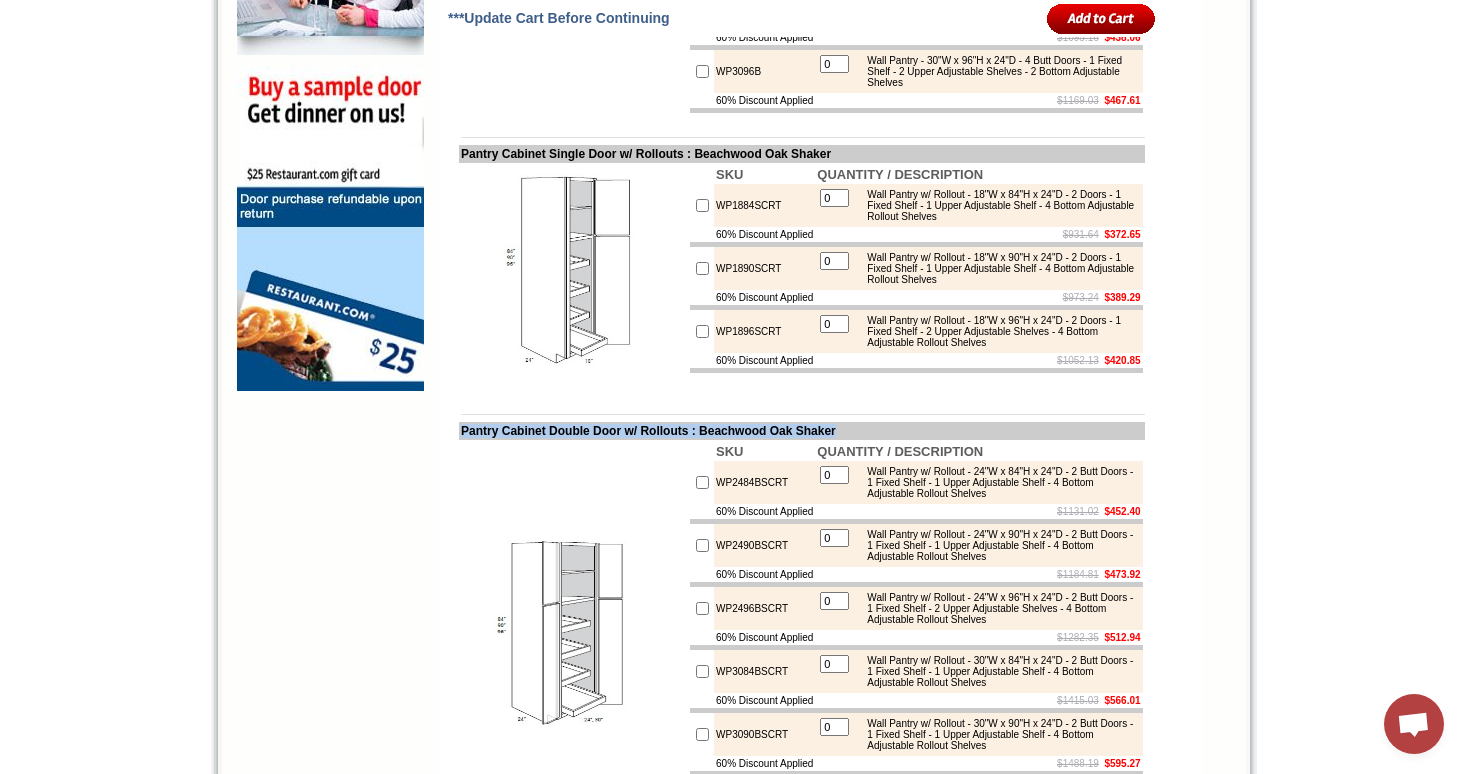 scroll, scrollTop: 1563, scrollLeft: 0, axis: vertical 